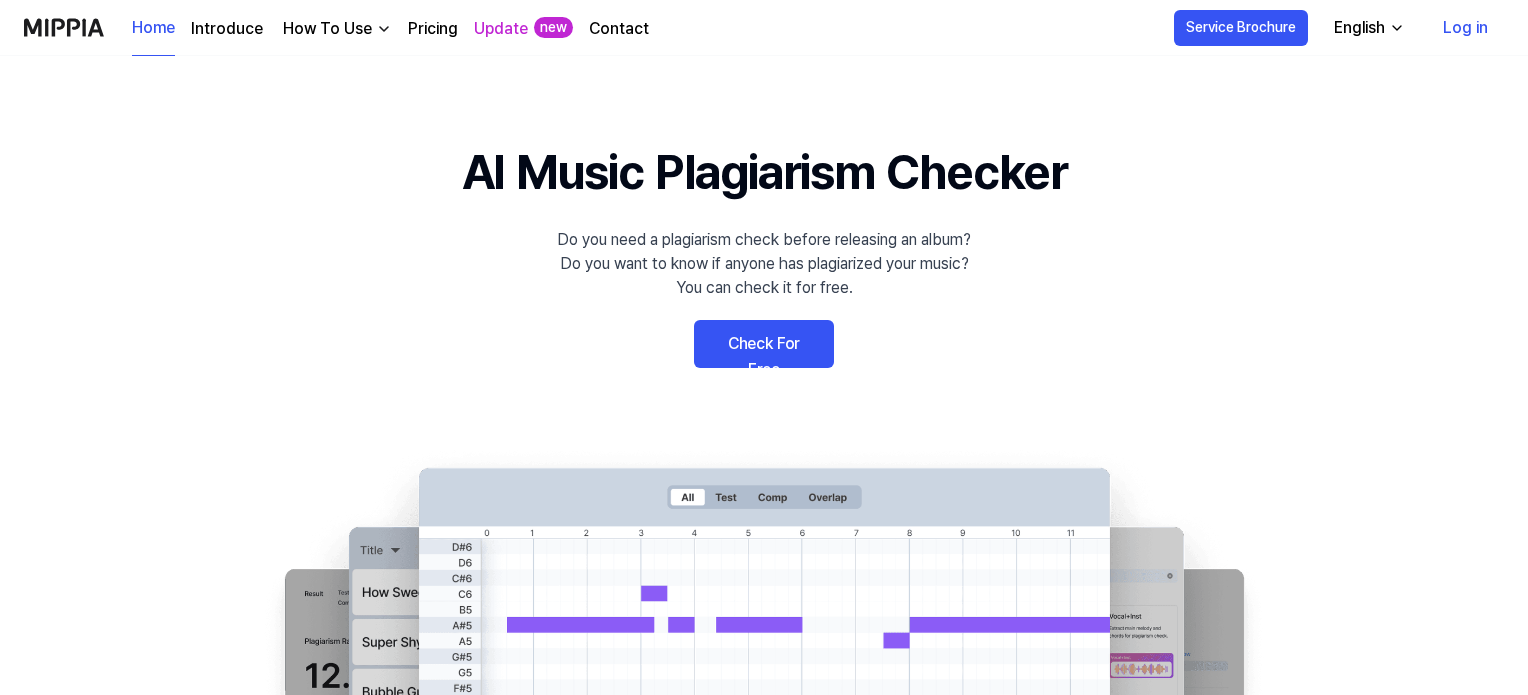 scroll, scrollTop: 0, scrollLeft: 0, axis: both 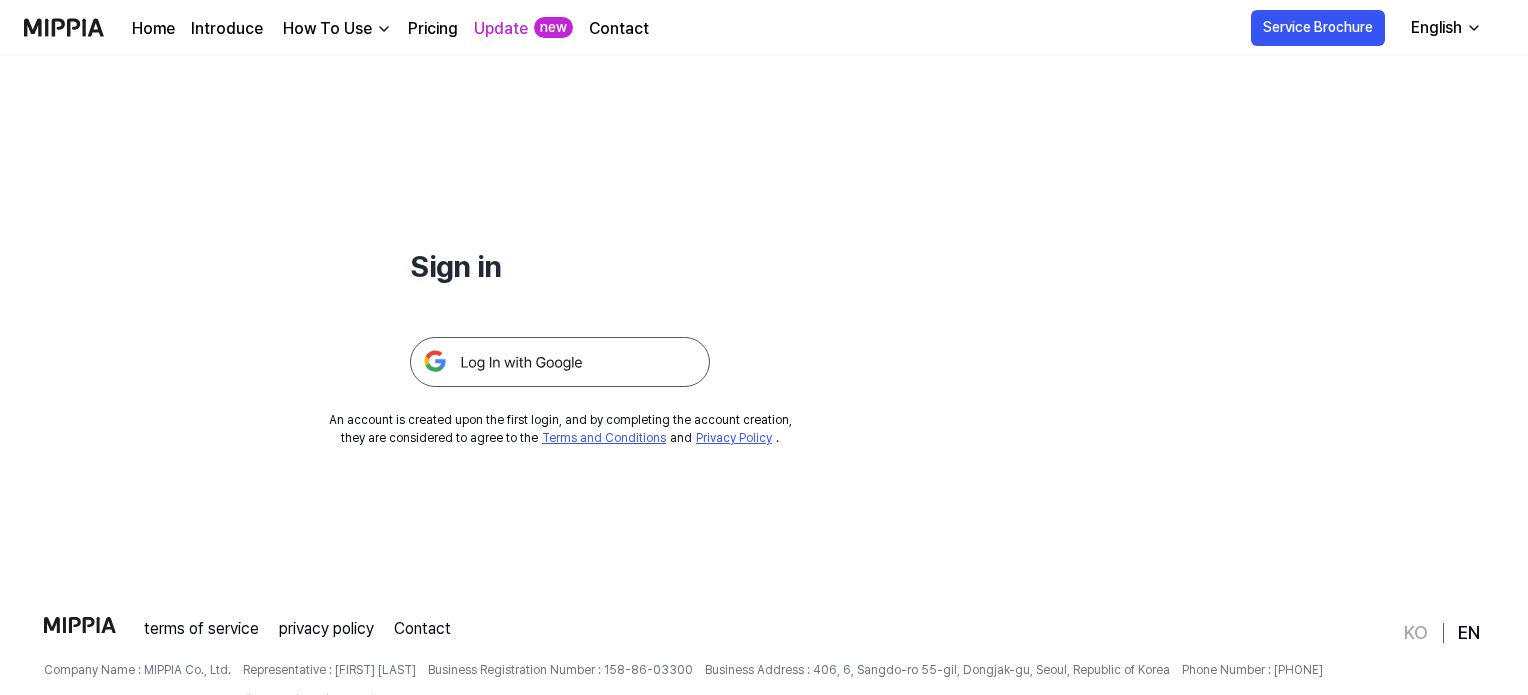 click at bounding box center [560, 362] 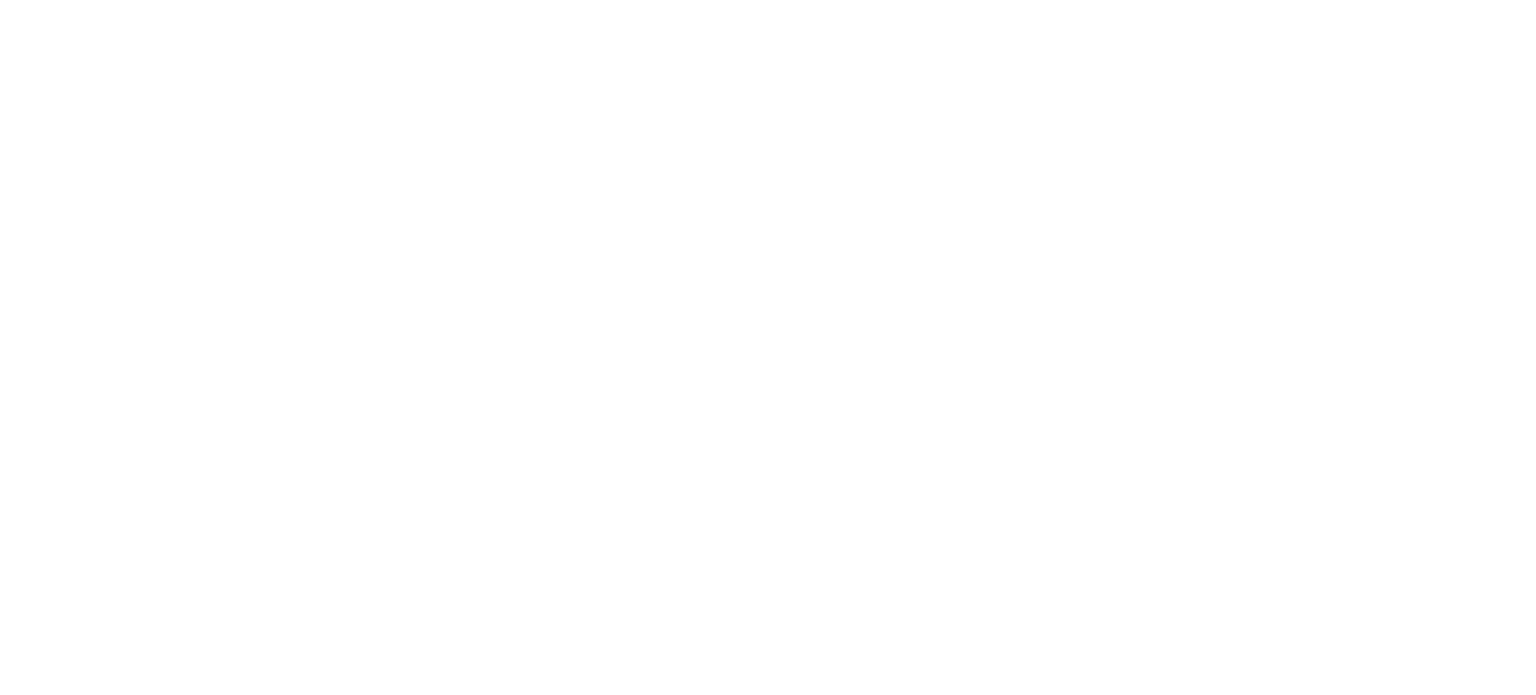 scroll, scrollTop: 0, scrollLeft: 0, axis: both 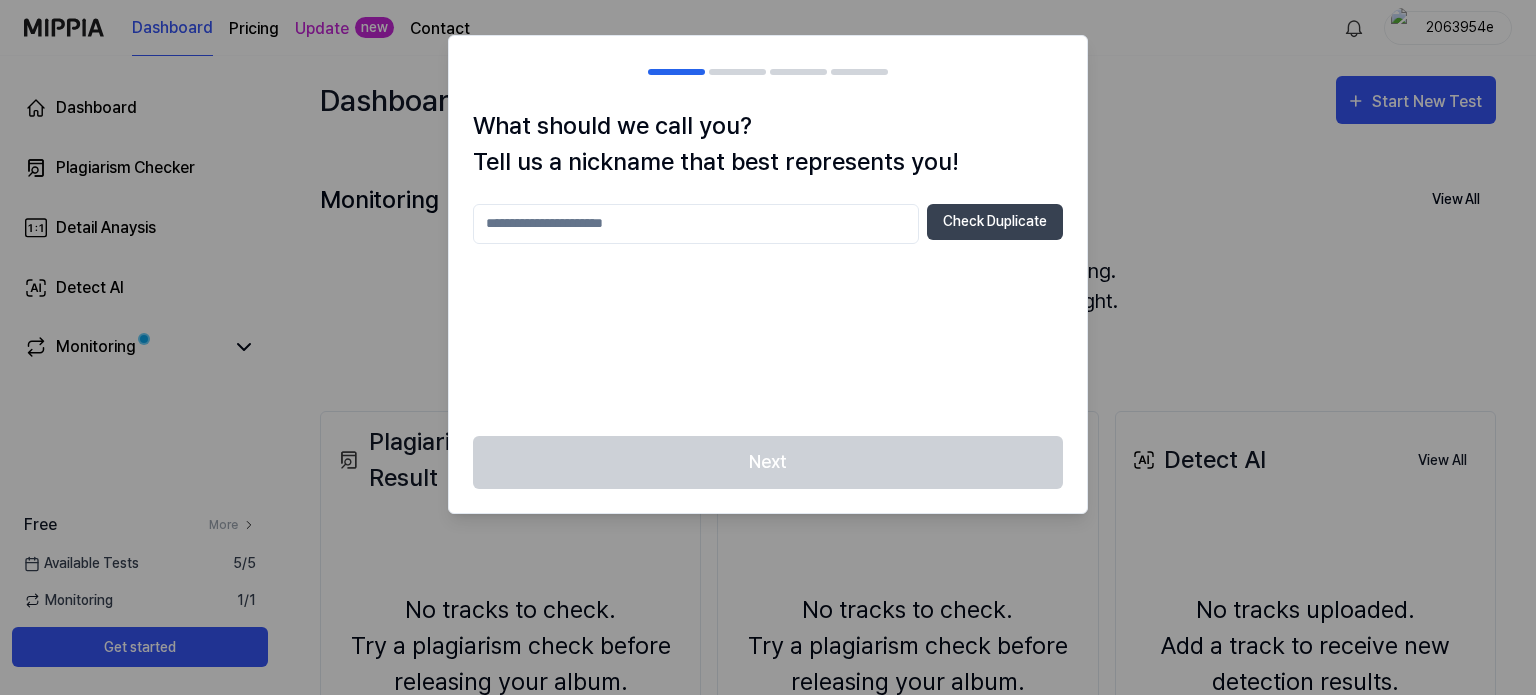 click at bounding box center [696, 224] 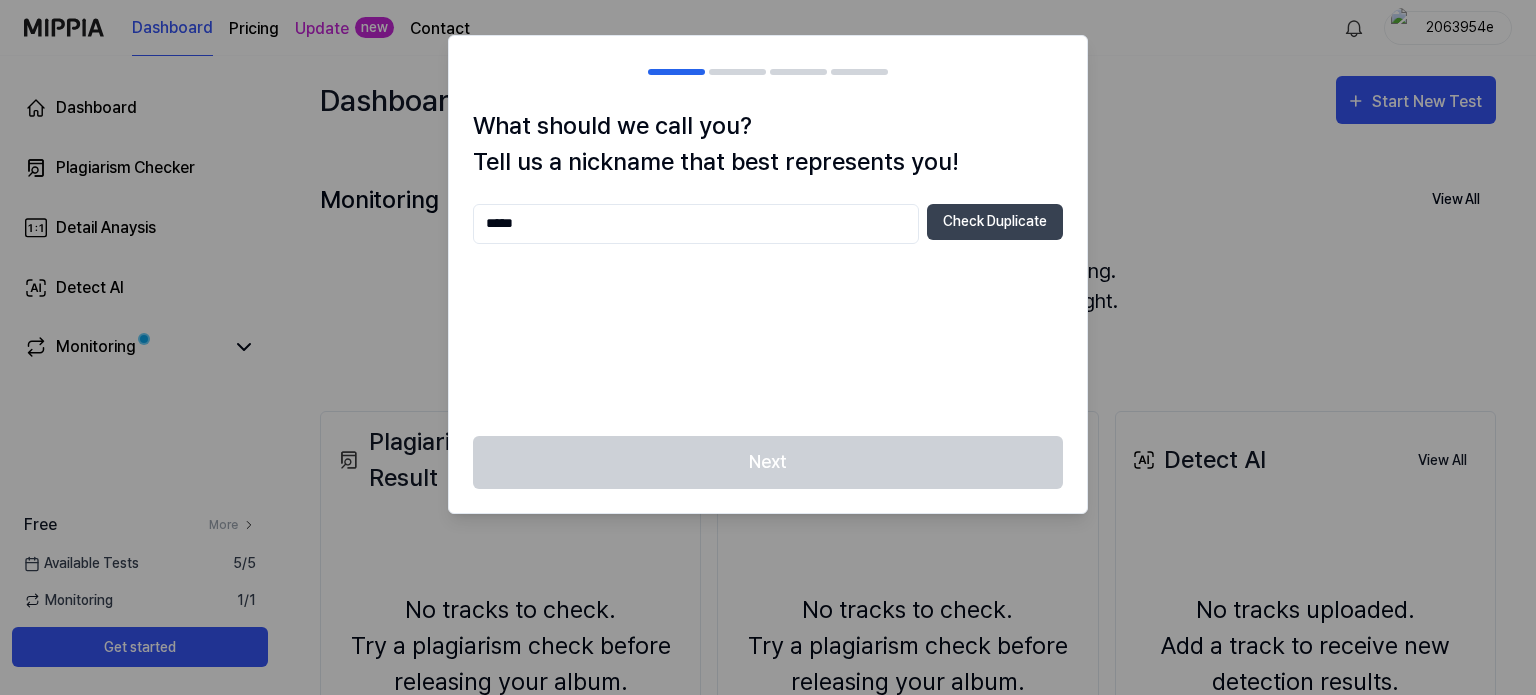 type on "*****" 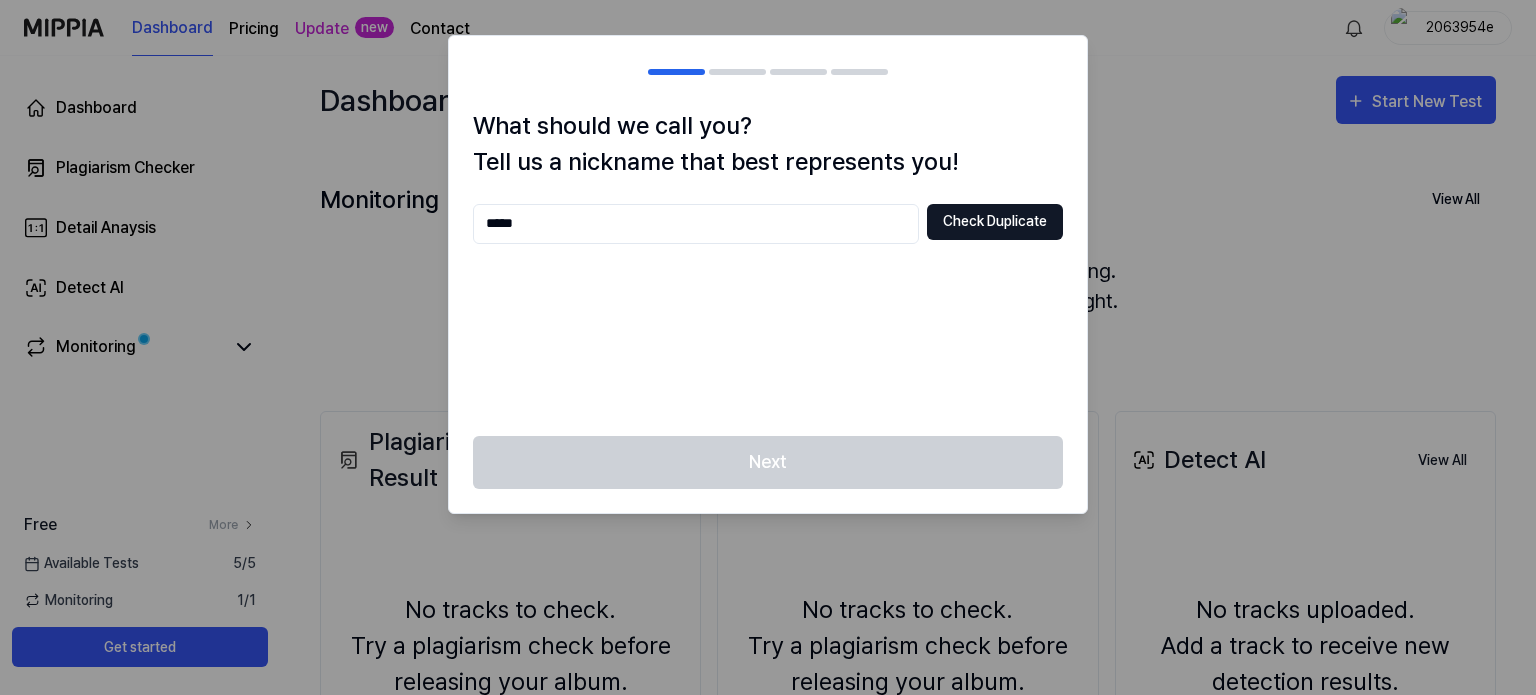 click on "Check Duplicate" at bounding box center [995, 222] 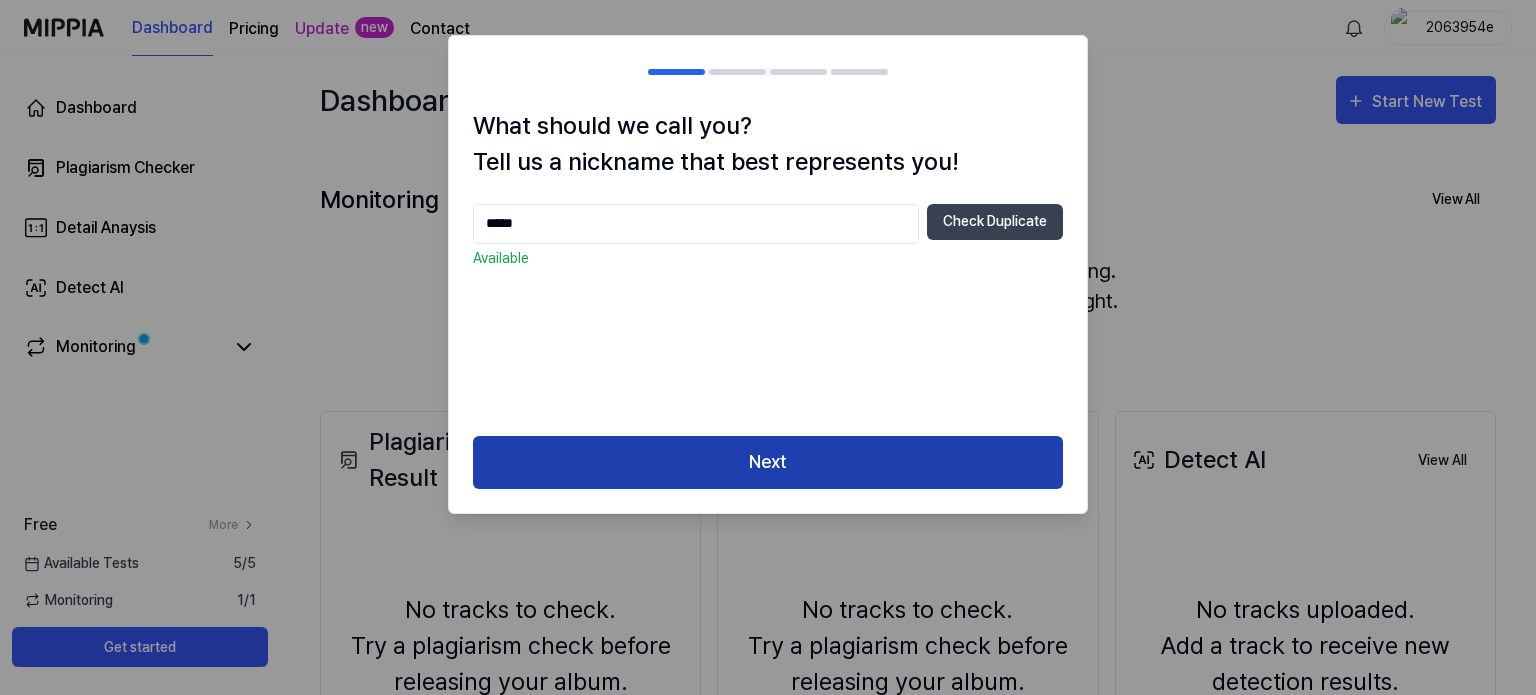 click on "Next" at bounding box center [768, 462] 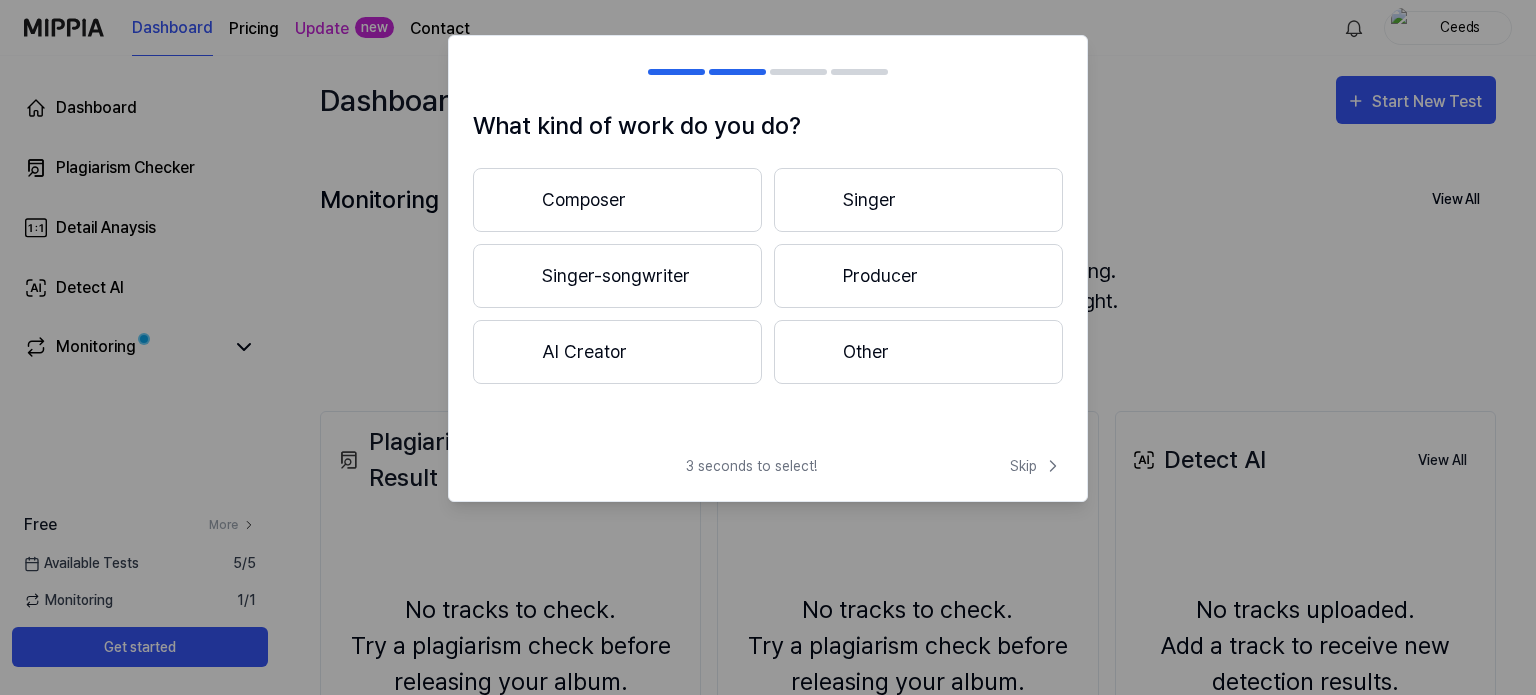 click on "Composer" at bounding box center (617, 200) 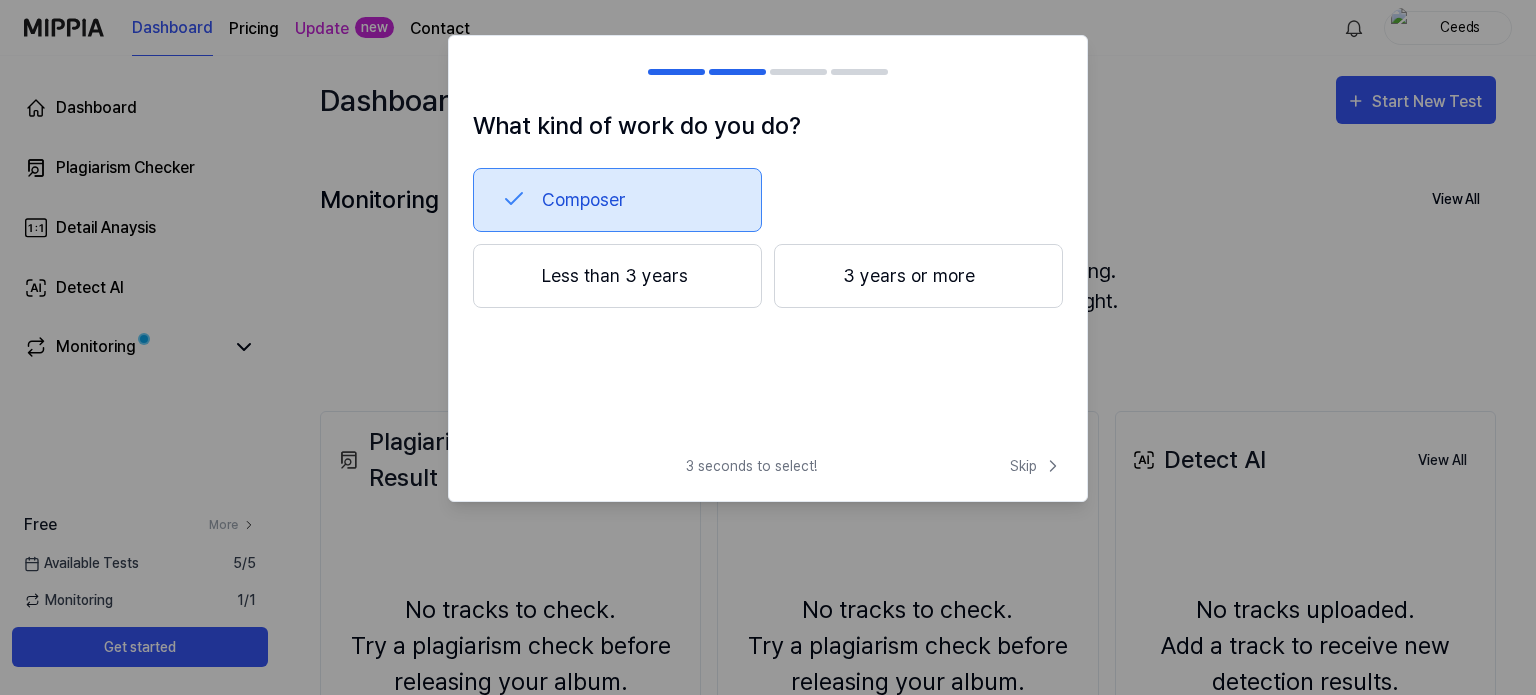 click on "3 years or more" at bounding box center (918, 276) 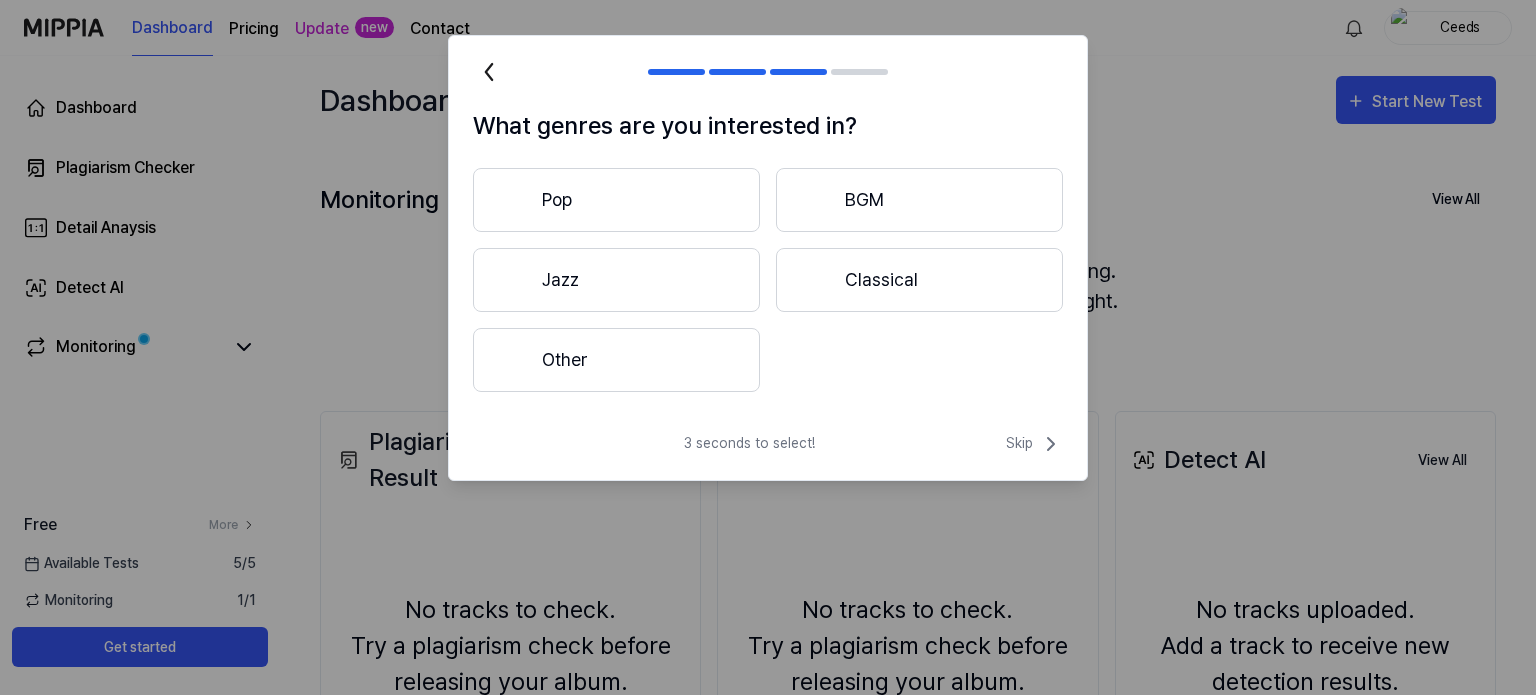 click on "Pop" at bounding box center (616, 200) 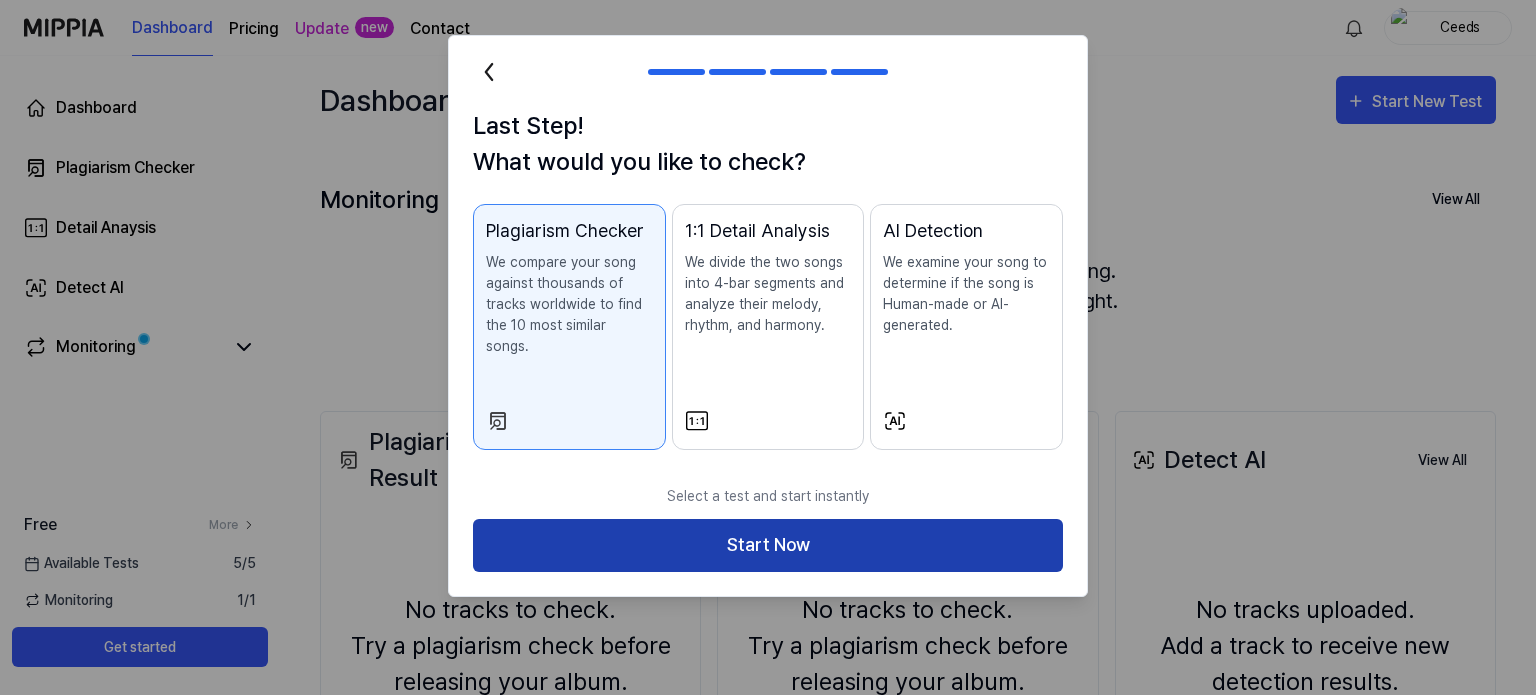click on "Start Now" at bounding box center (768, 545) 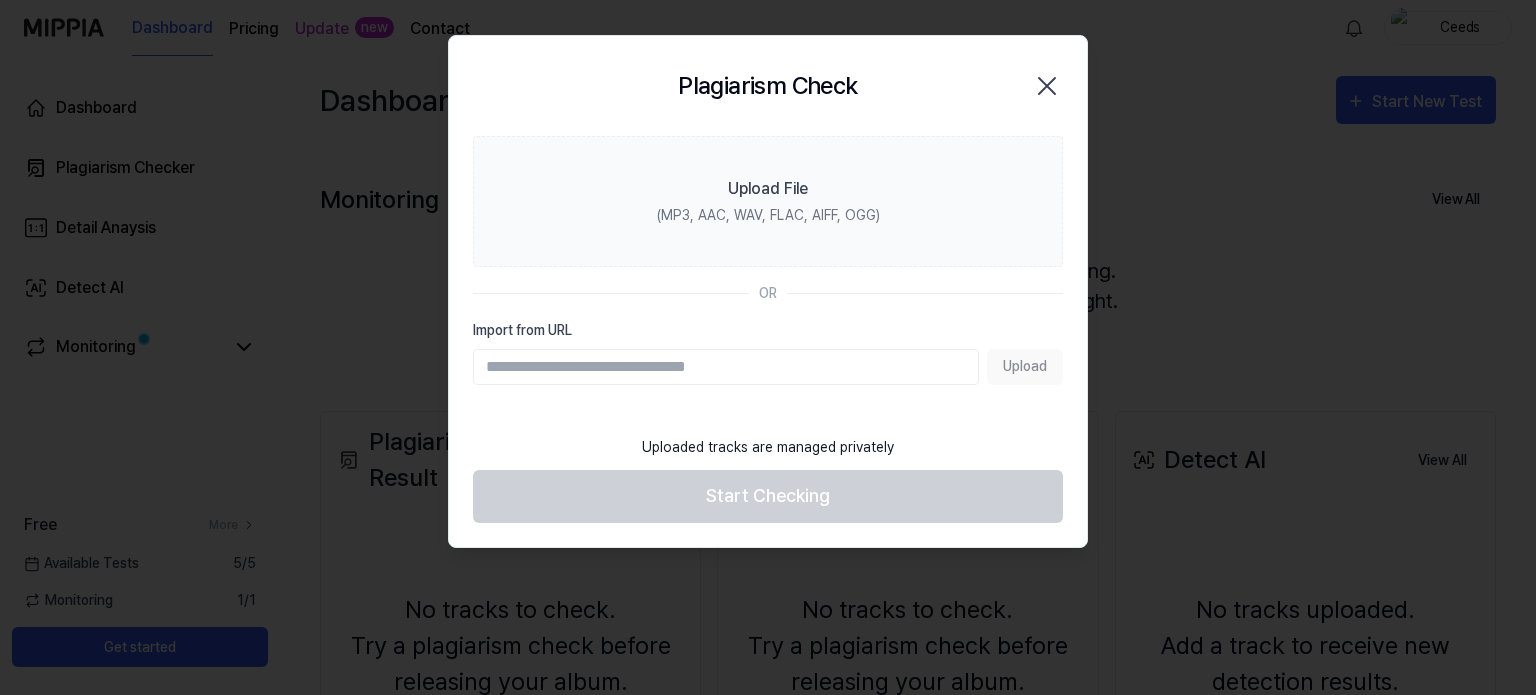 click on "Import from URL" at bounding box center [726, 367] 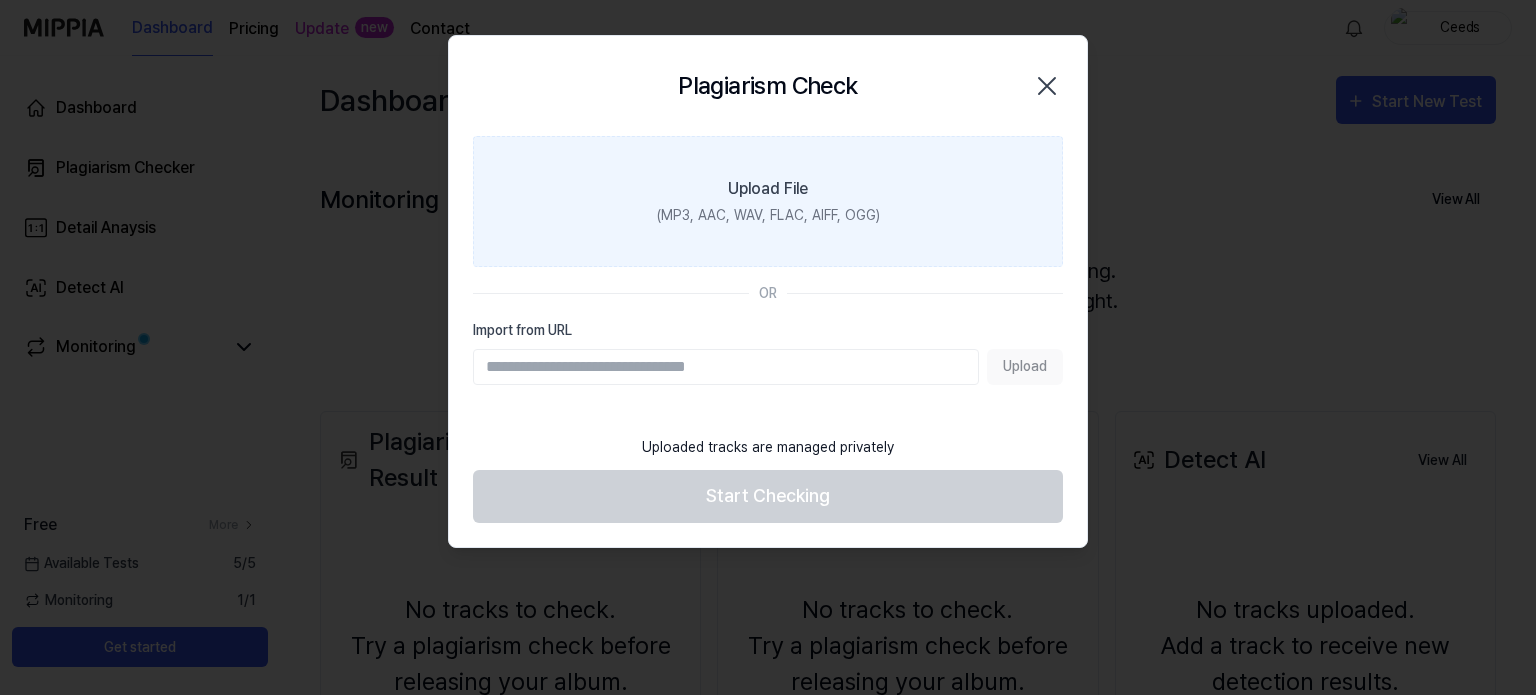click on "Upload File" at bounding box center (768, 189) 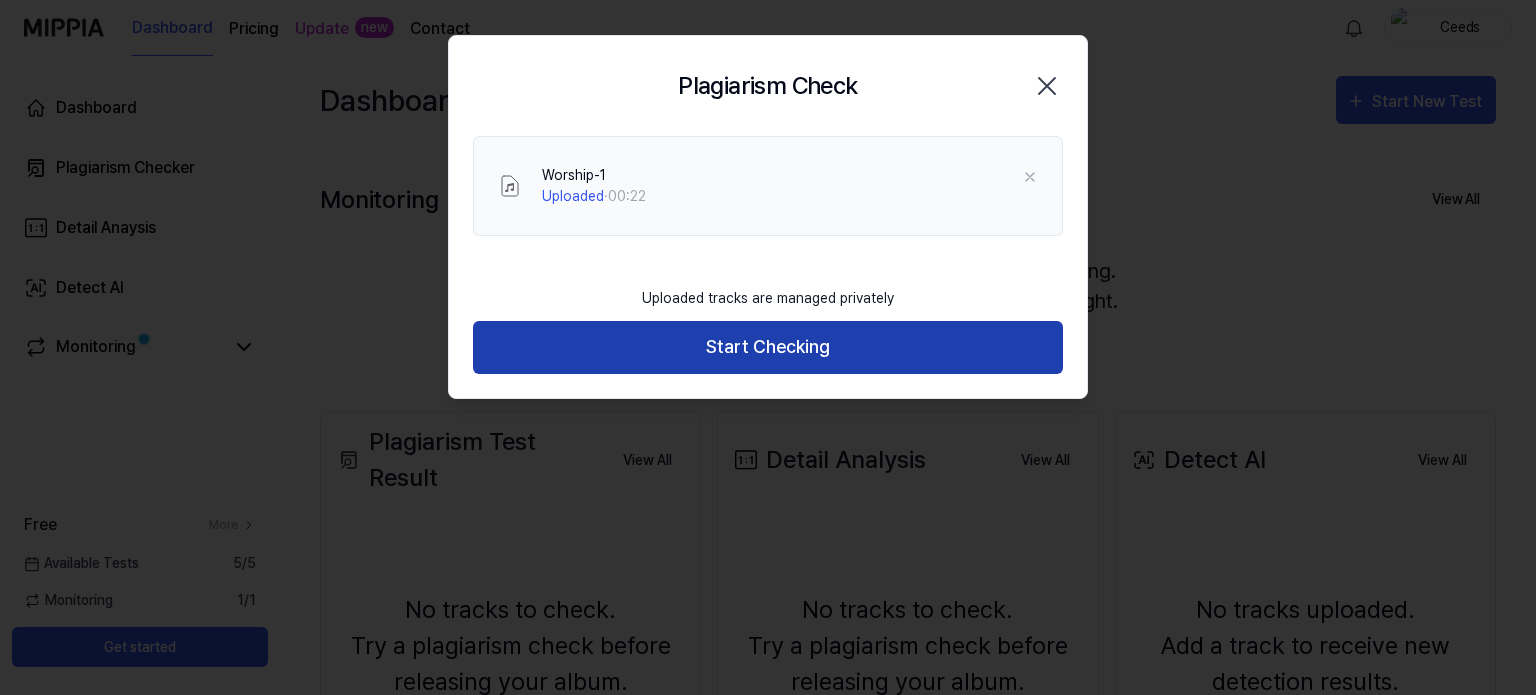 click on "Start Checking" at bounding box center (768, 347) 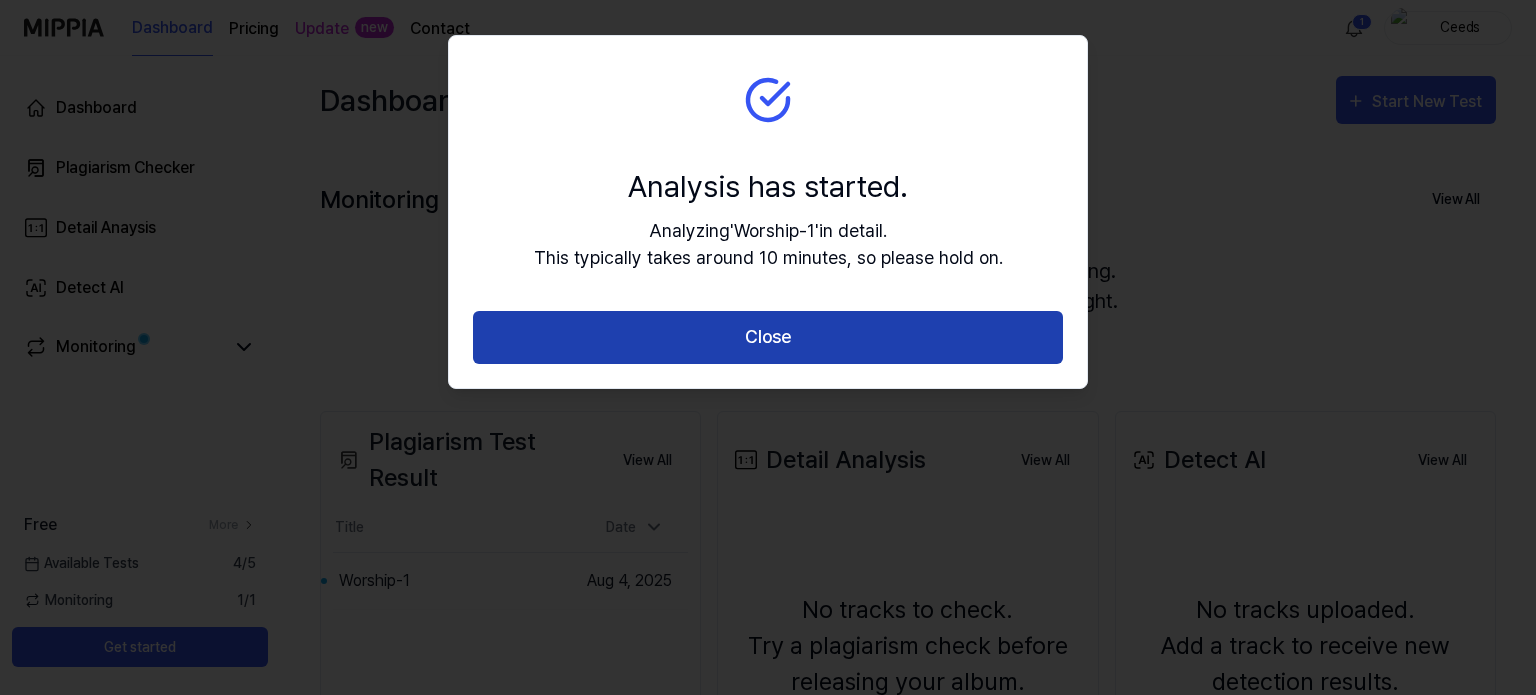click on "Close" at bounding box center [768, 337] 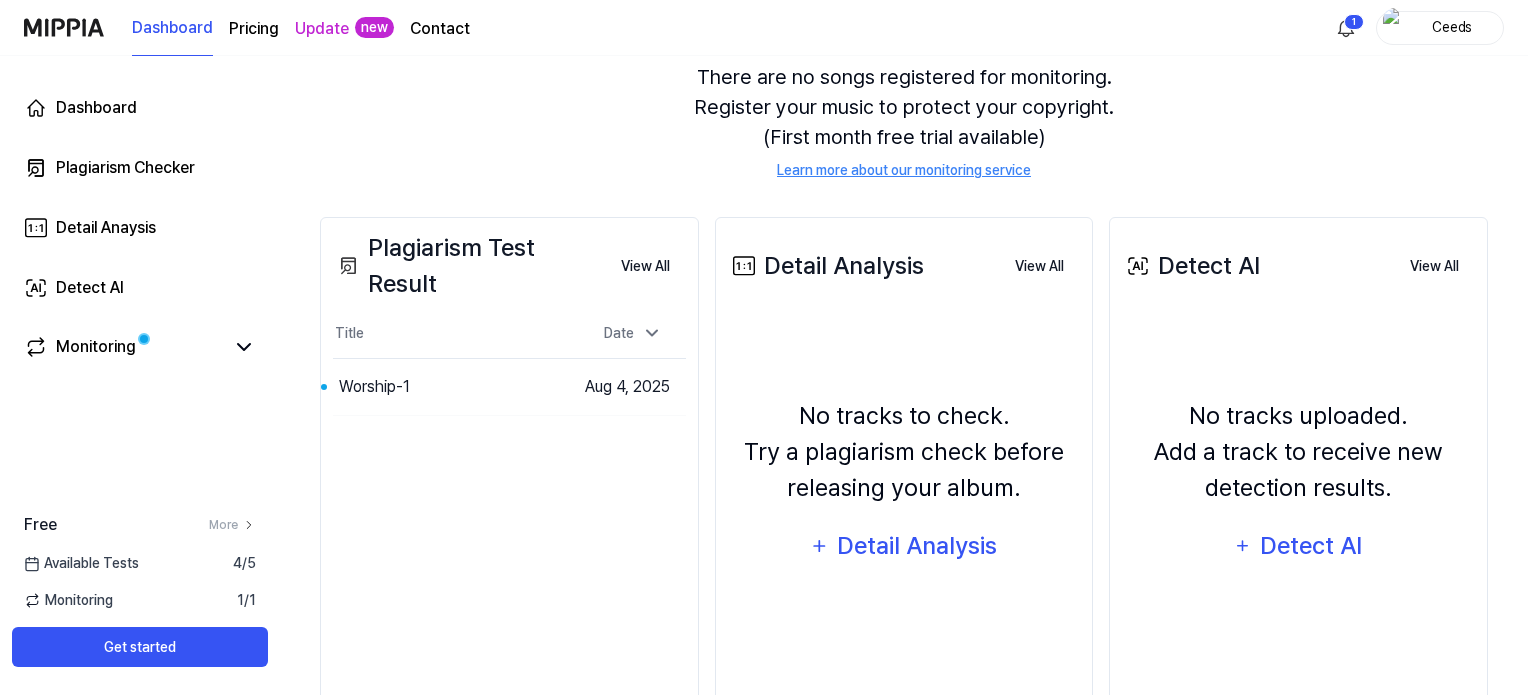 scroll, scrollTop: 60, scrollLeft: 0, axis: vertical 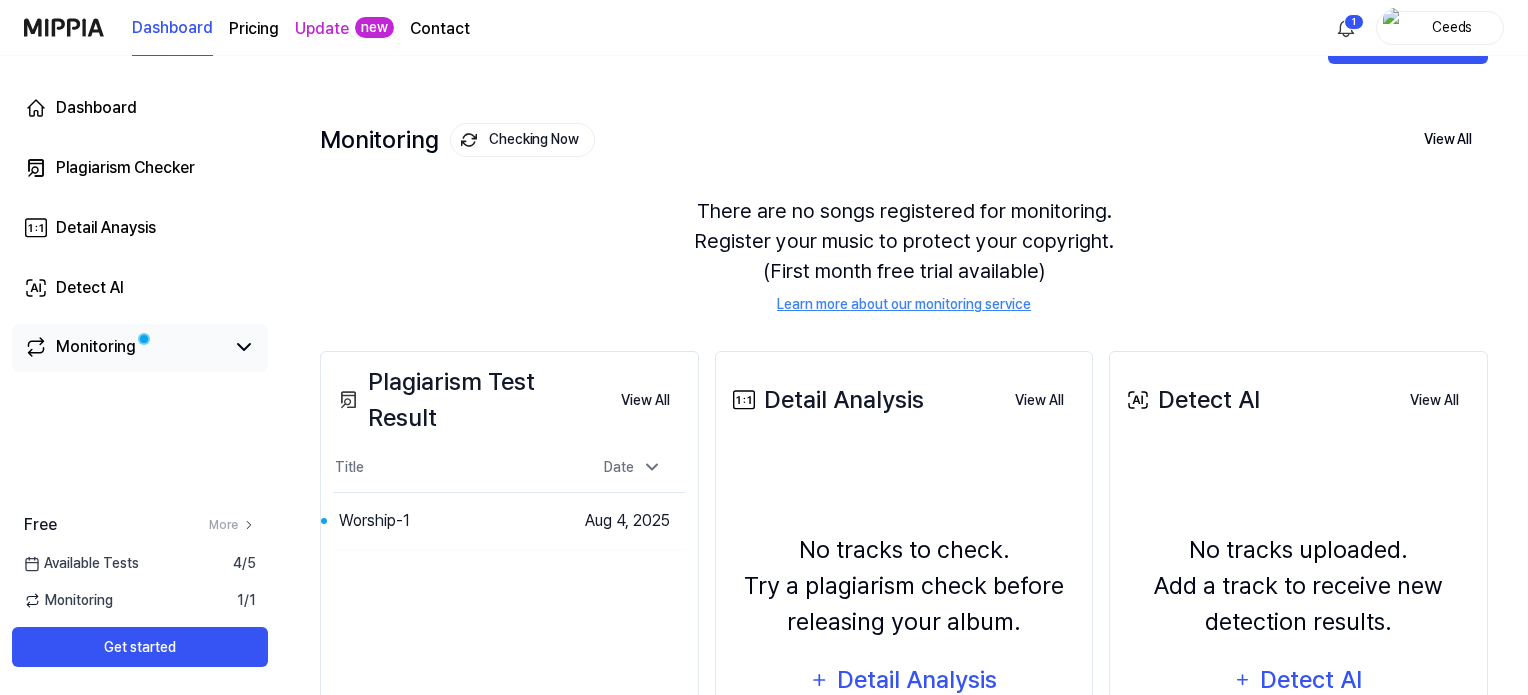 click at bounding box center [144, 339] 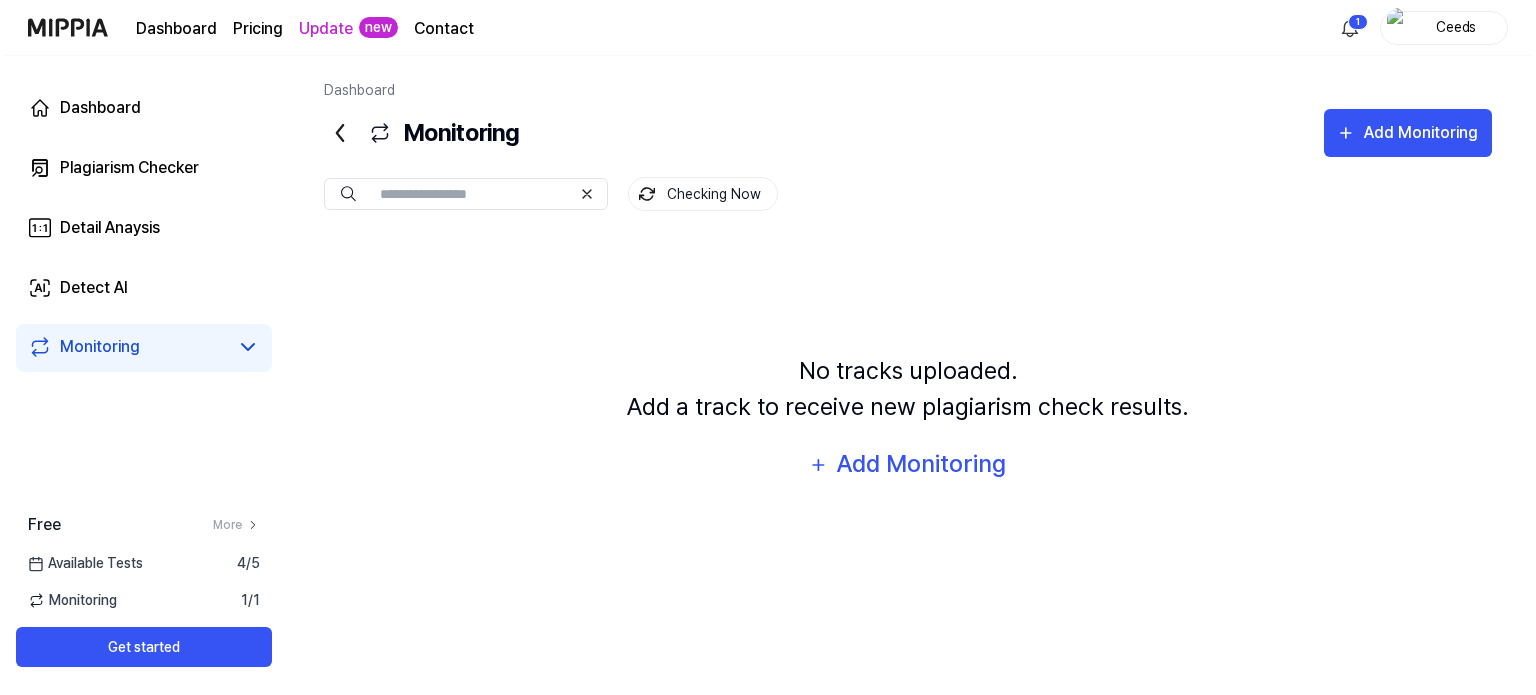 scroll, scrollTop: 0, scrollLeft: 0, axis: both 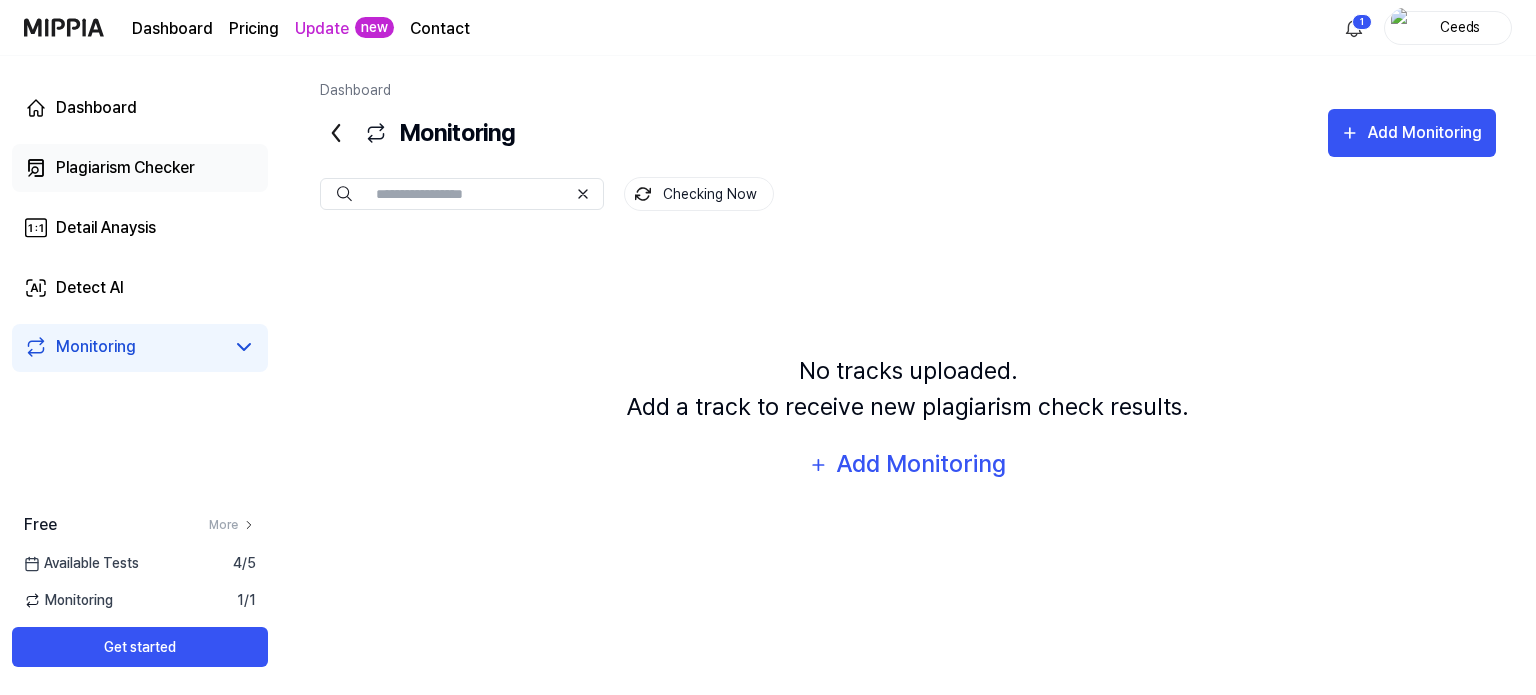 click on "Plagiarism Checker" at bounding box center (125, 168) 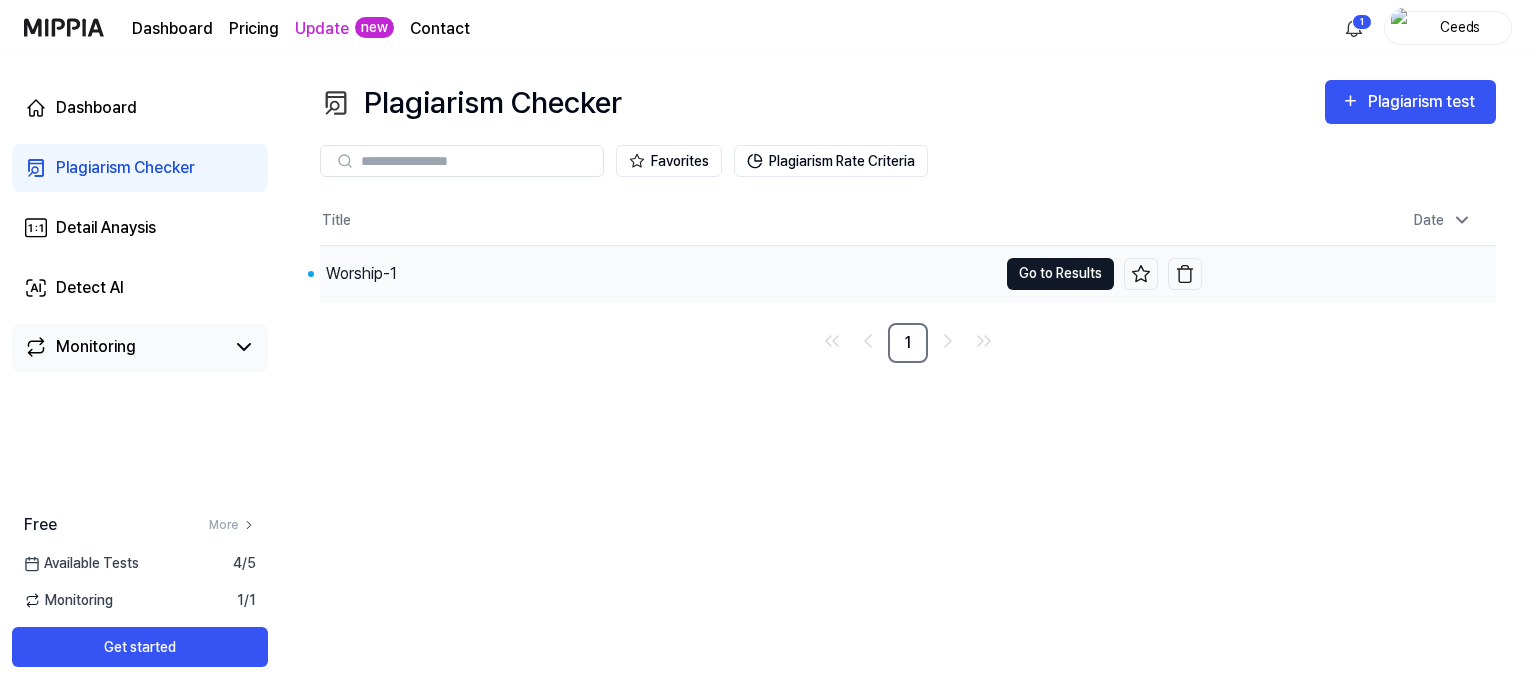 click on "Go to Results" at bounding box center [1060, 274] 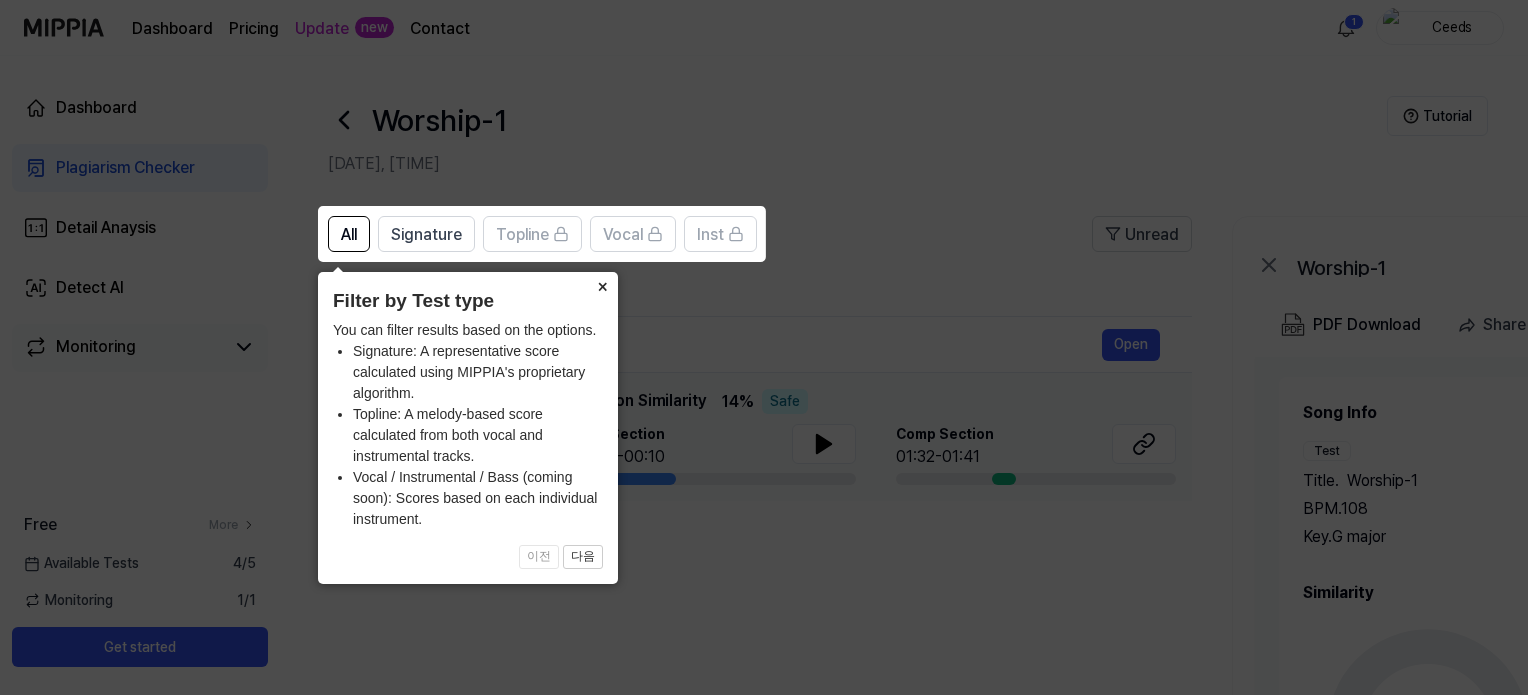 click on "×" at bounding box center (602, 286) 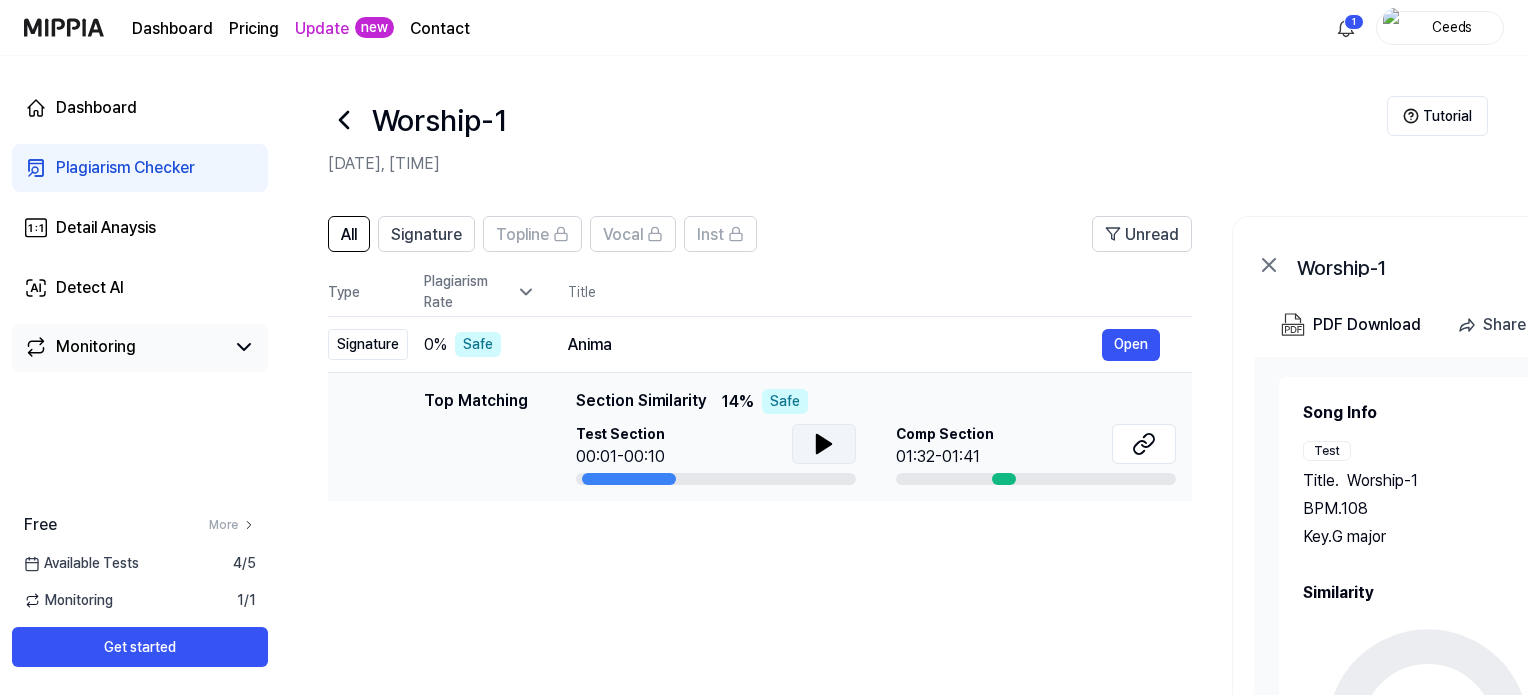 click 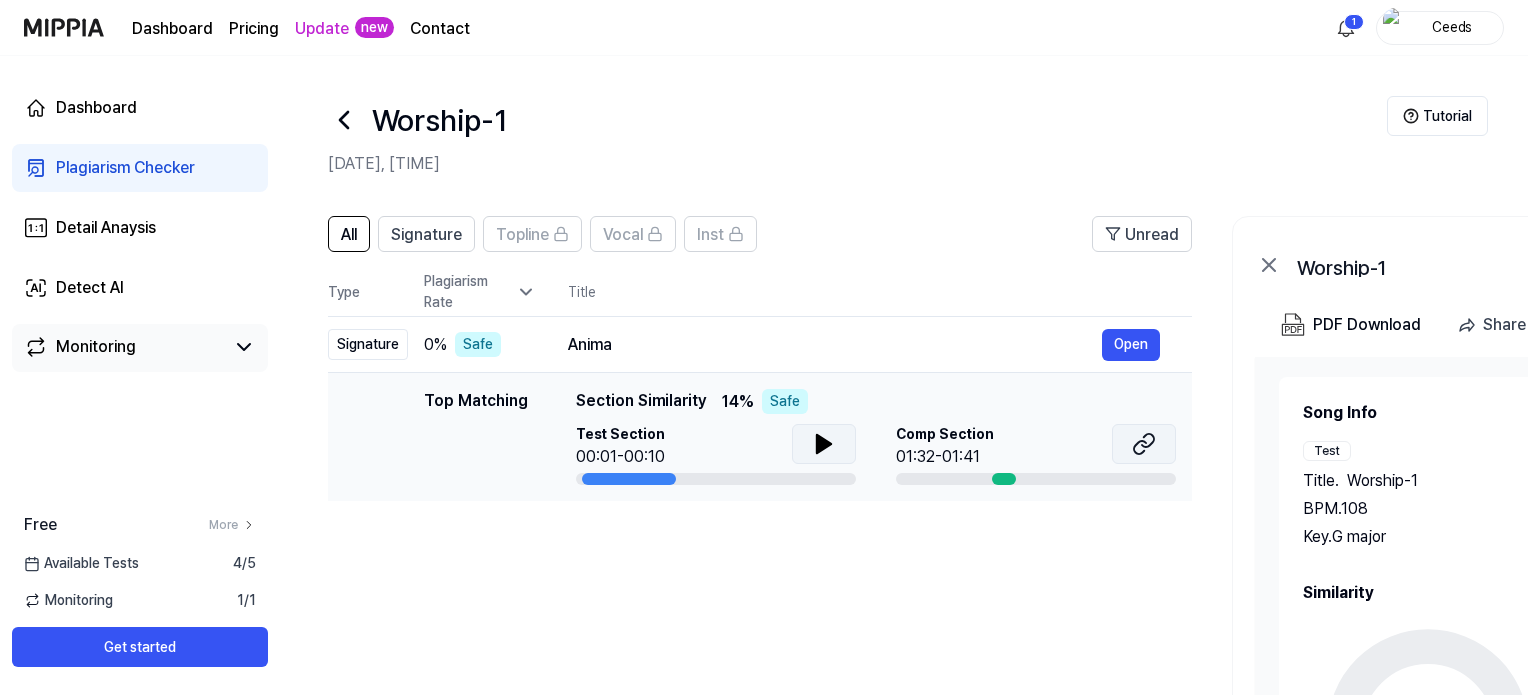click 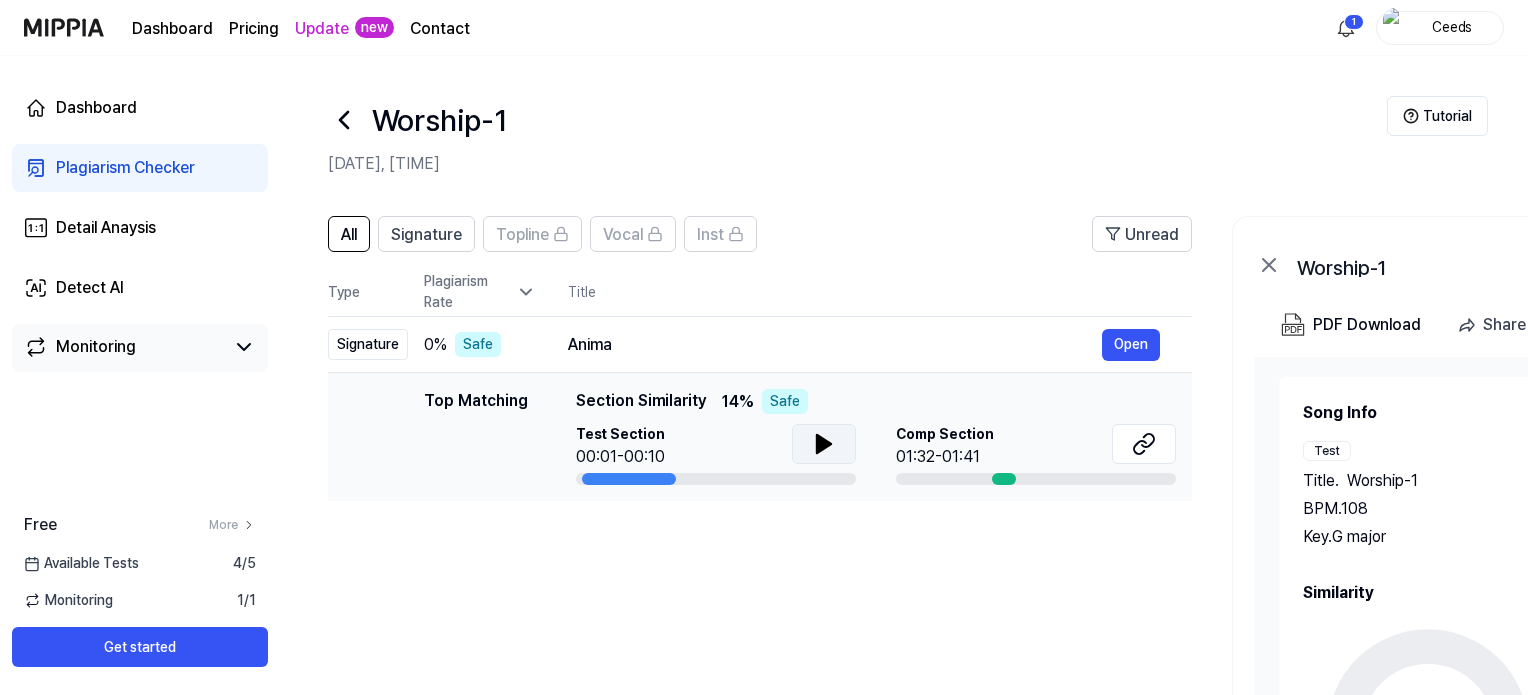 click 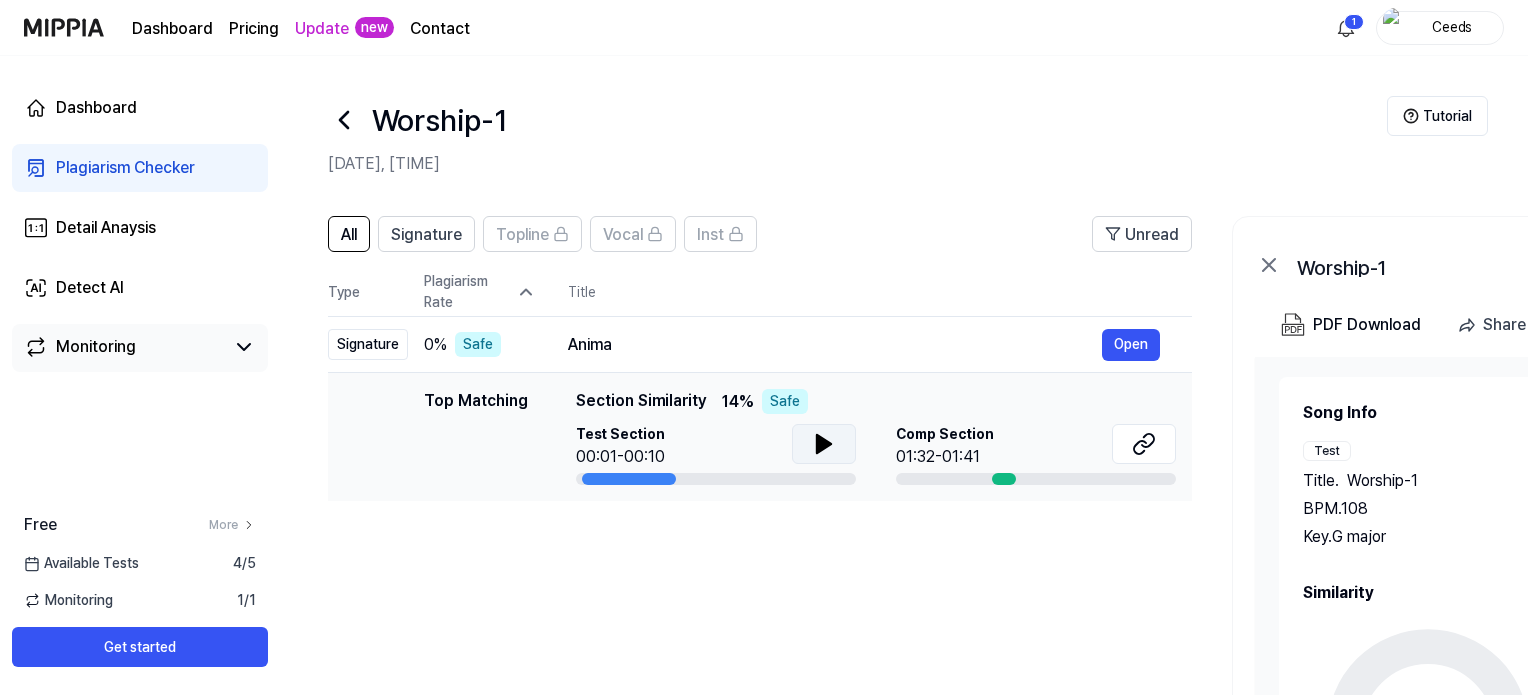 click 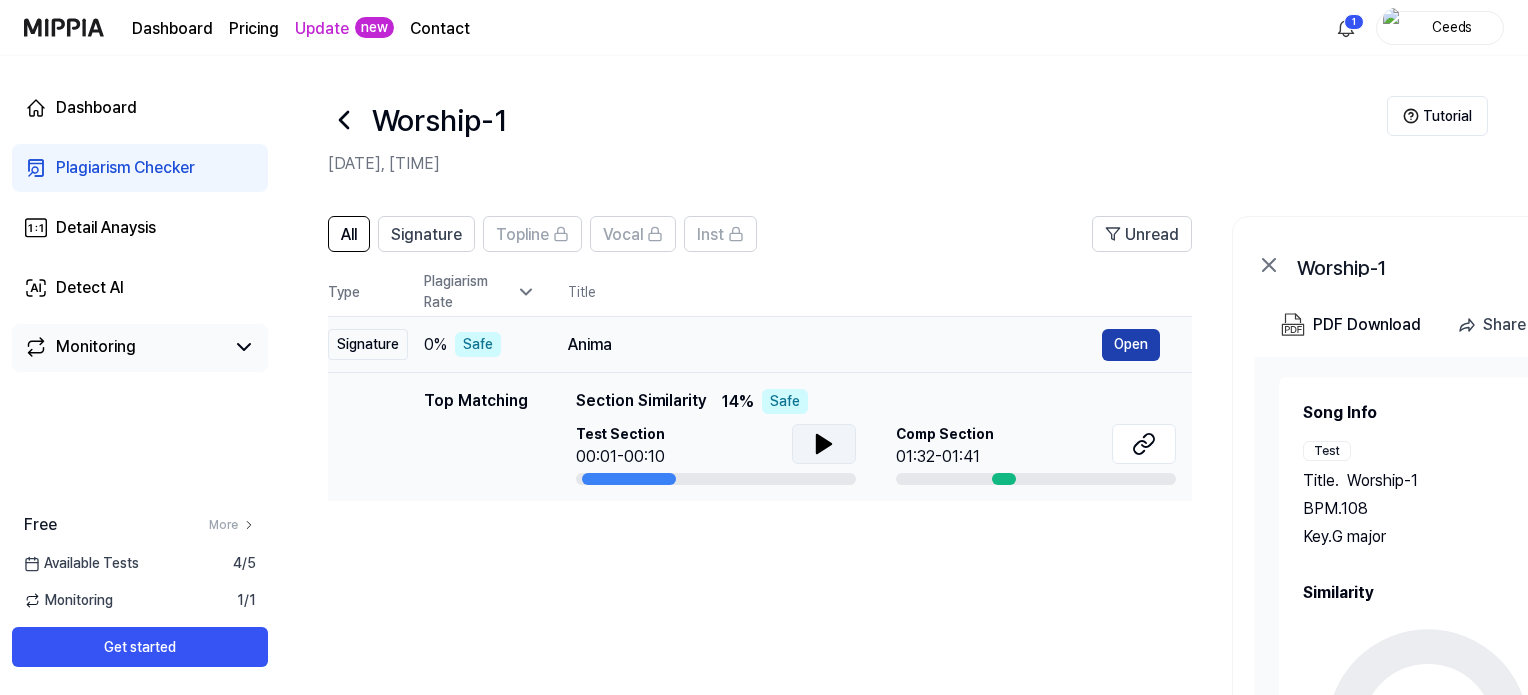 click on "Open" at bounding box center (1131, 345) 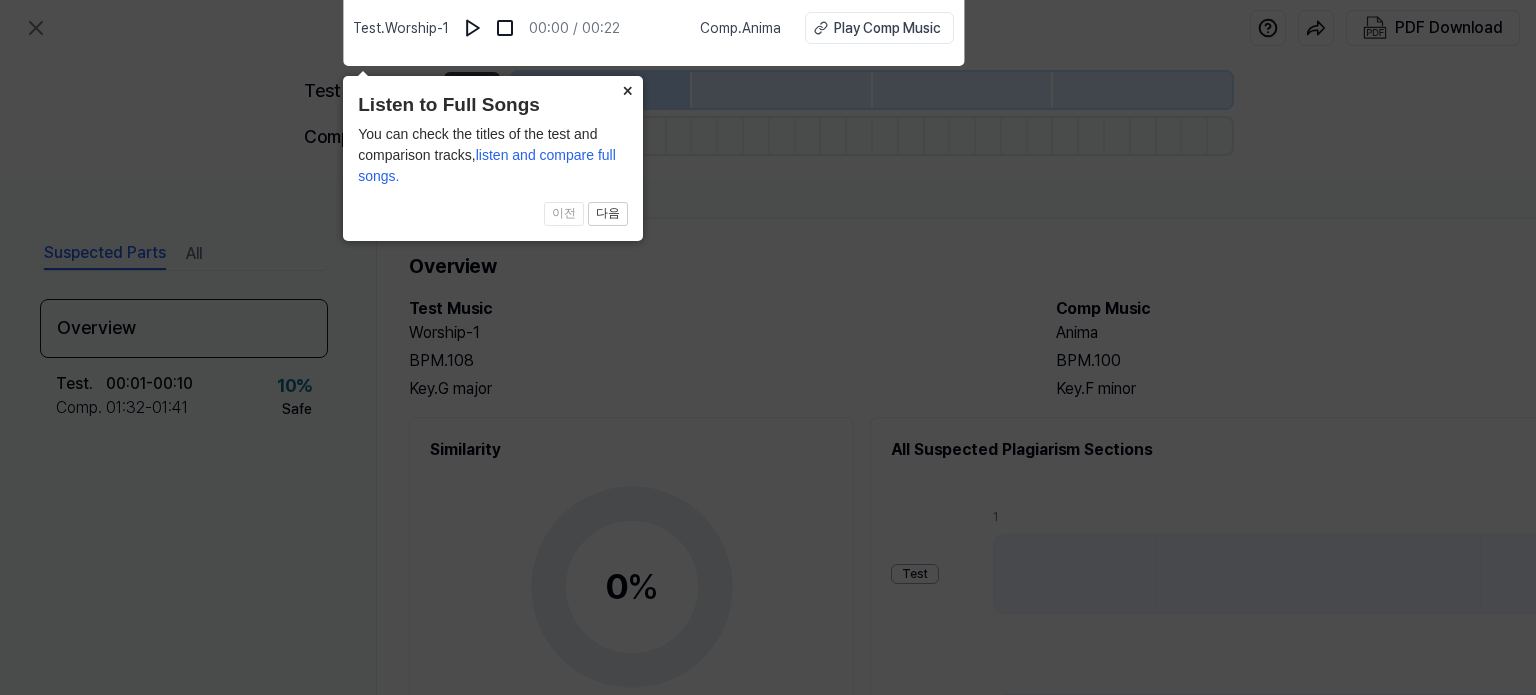 click on "×" at bounding box center [627, 90] 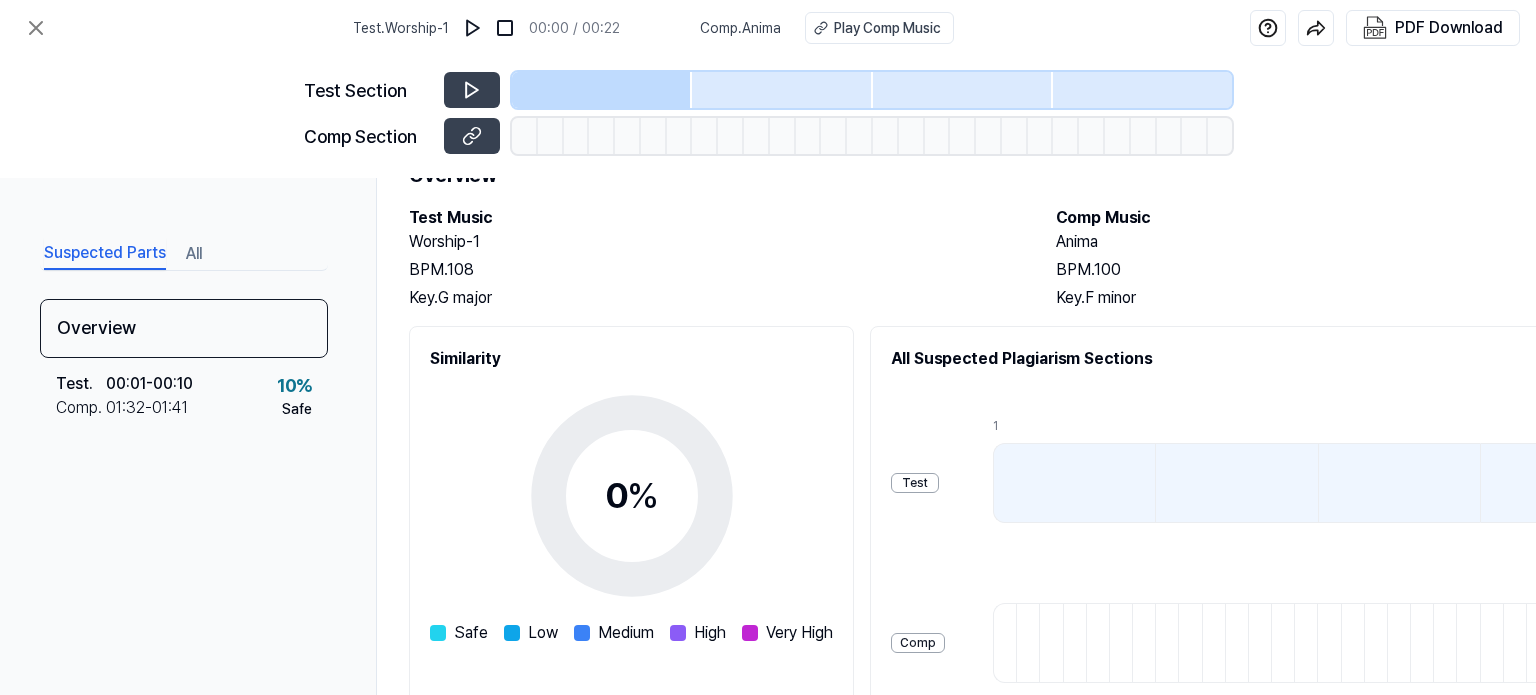 scroll, scrollTop: 300, scrollLeft: 0, axis: vertical 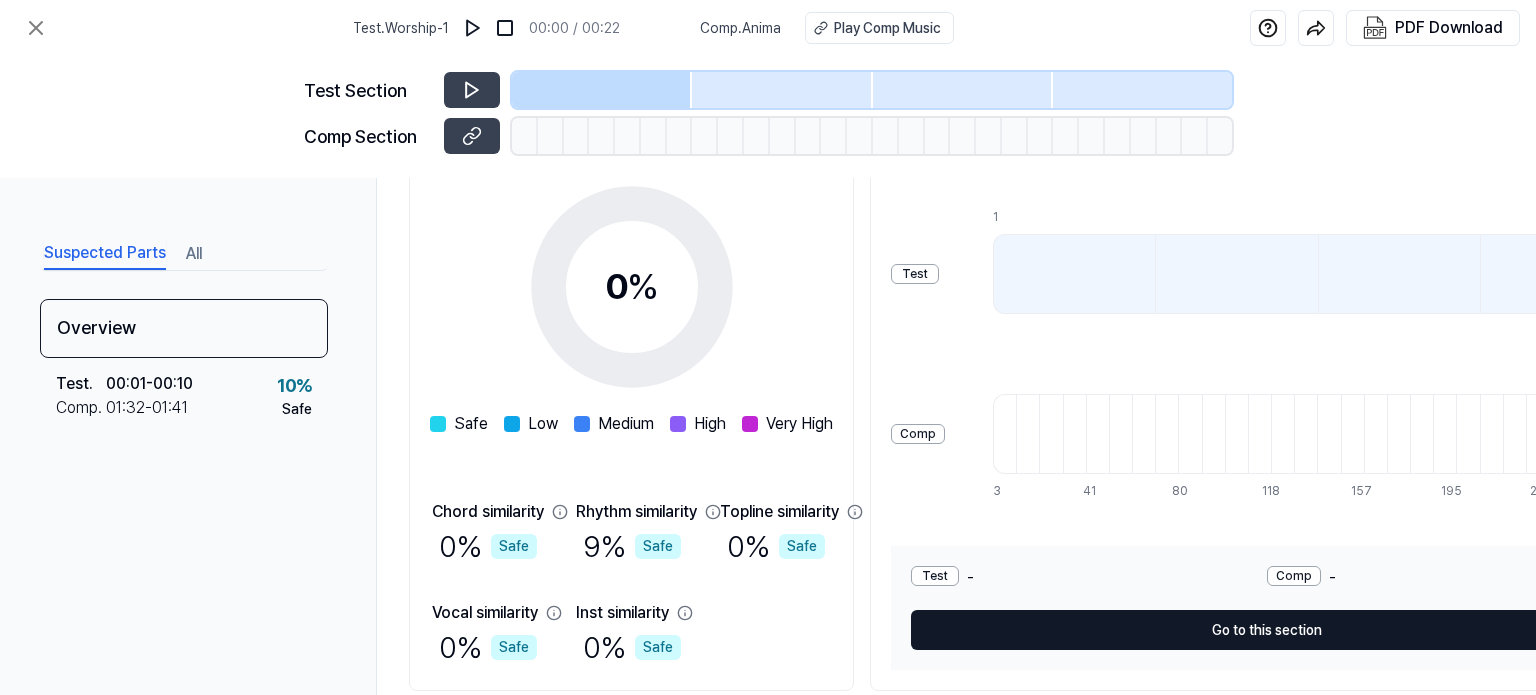 click on "Go to this section" at bounding box center [1266, 630] 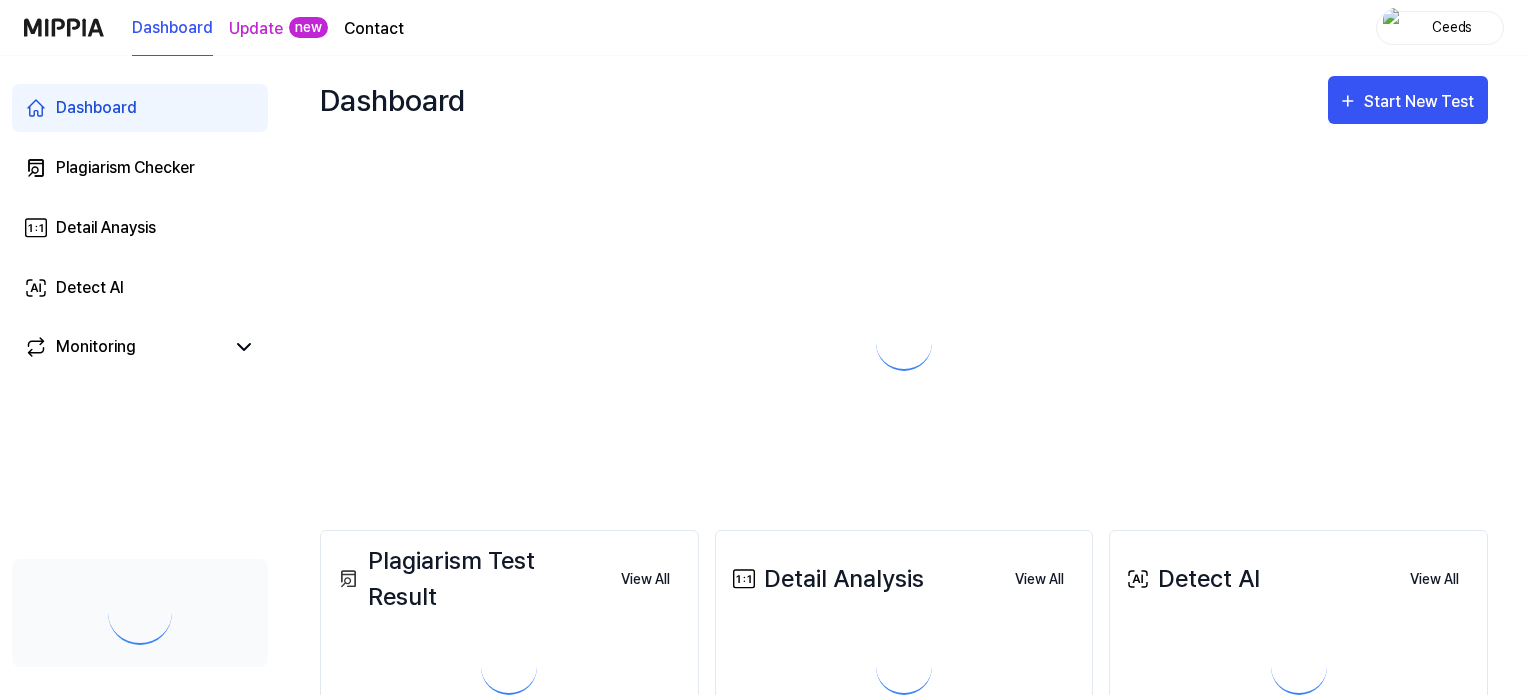 scroll, scrollTop: 0, scrollLeft: 0, axis: both 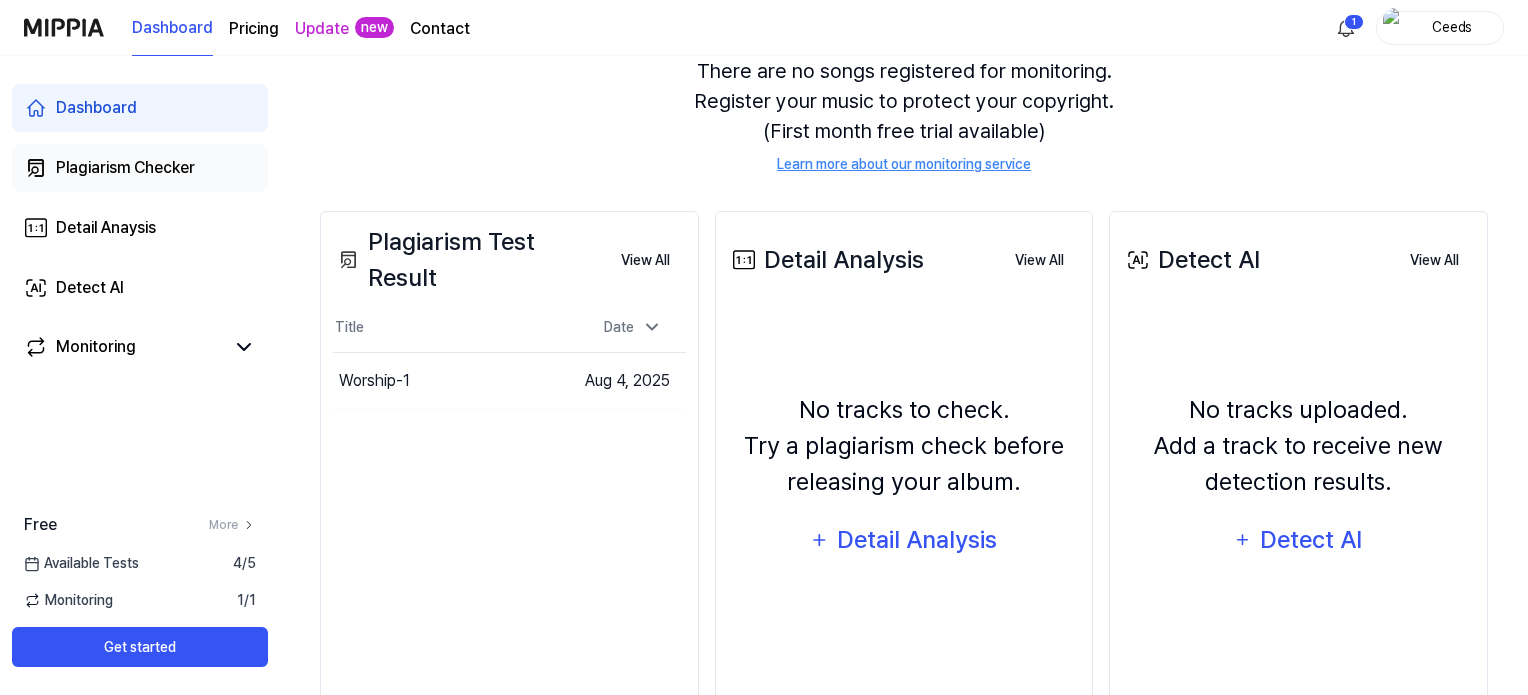 click on "Plagiarism Checker" at bounding box center (125, 168) 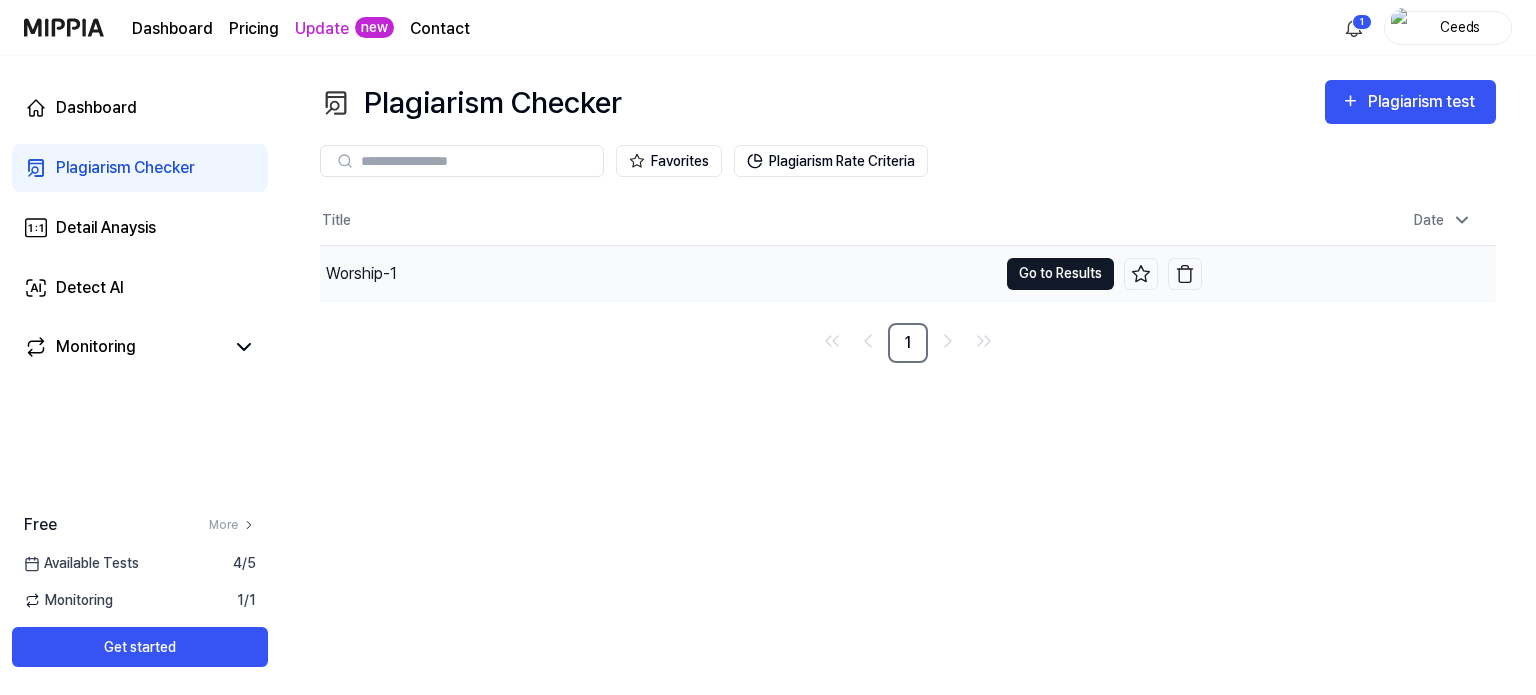 click on "Go to Results" at bounding box center [1060, 274] 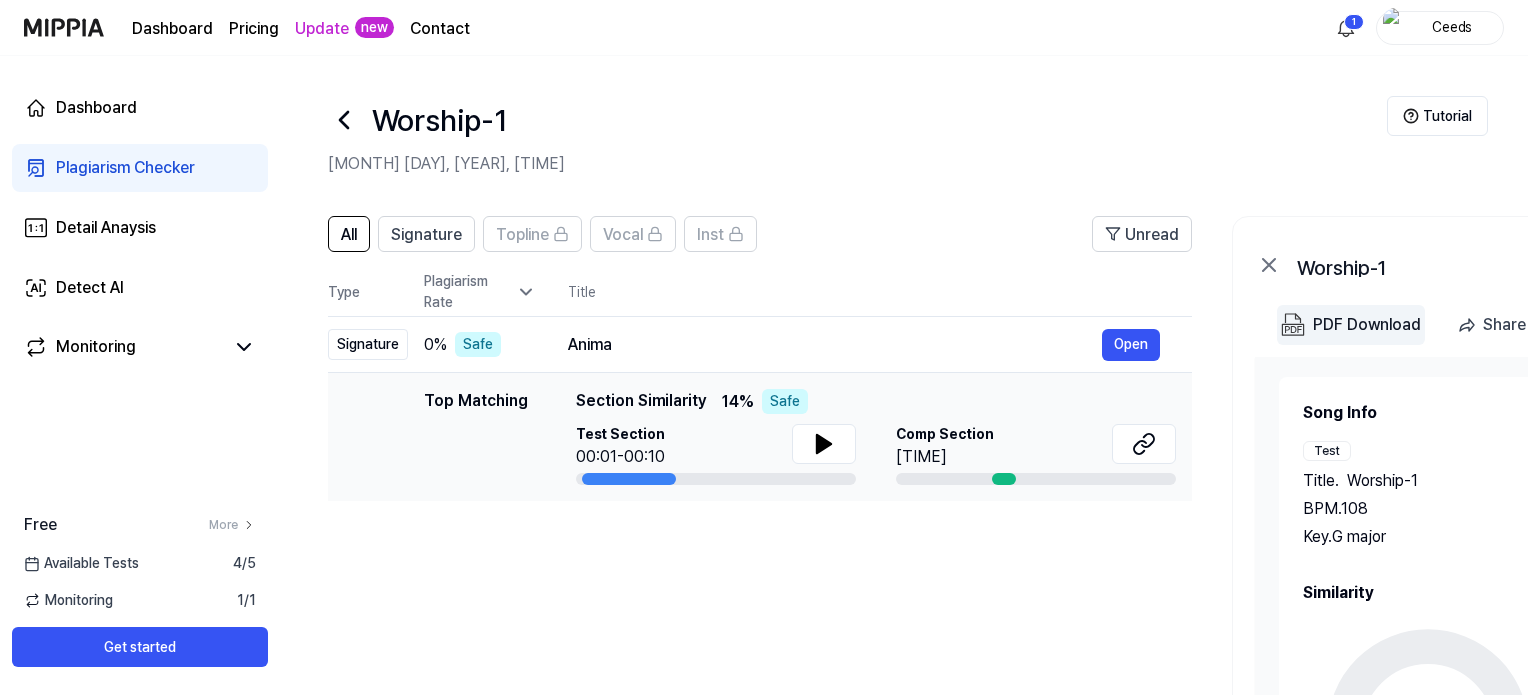 click on "PDF Download" at bounding box center [1367, 325] 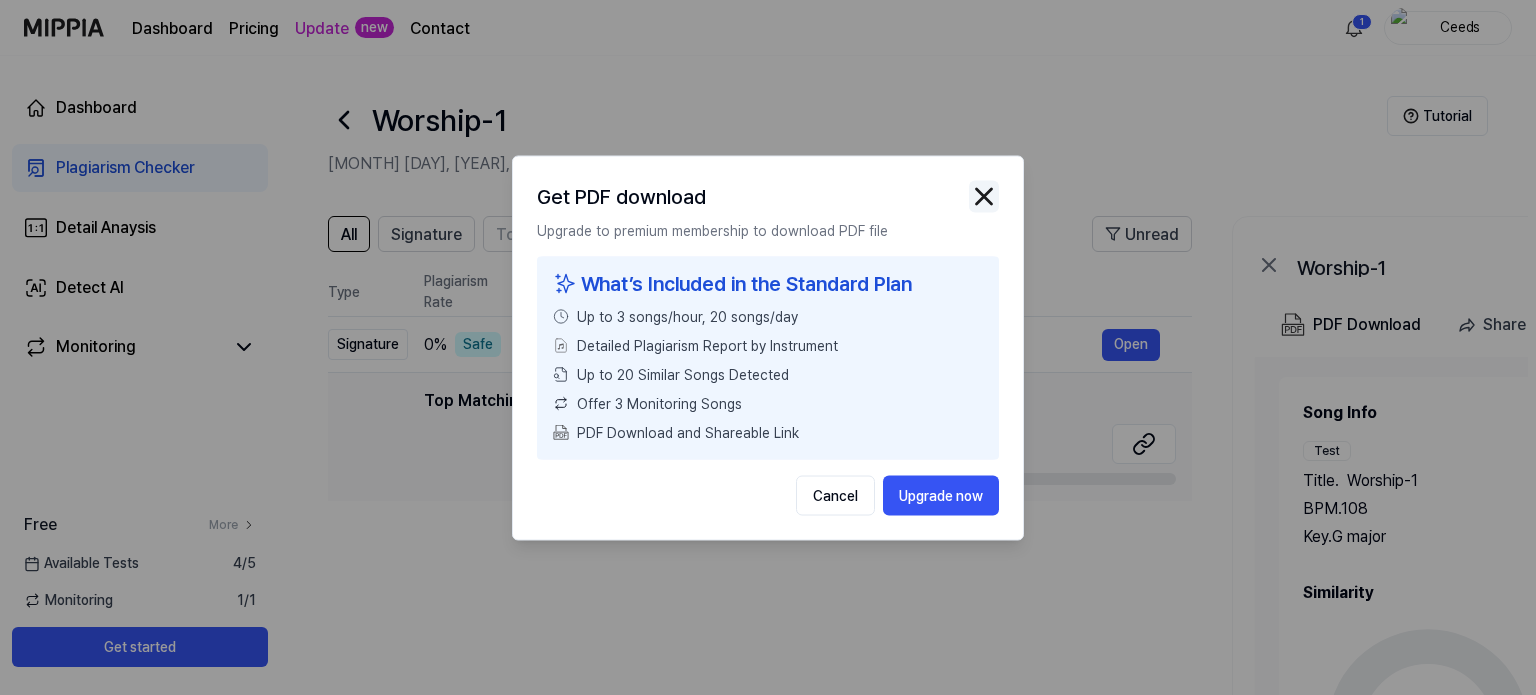 click at bounding box center [984, 196] 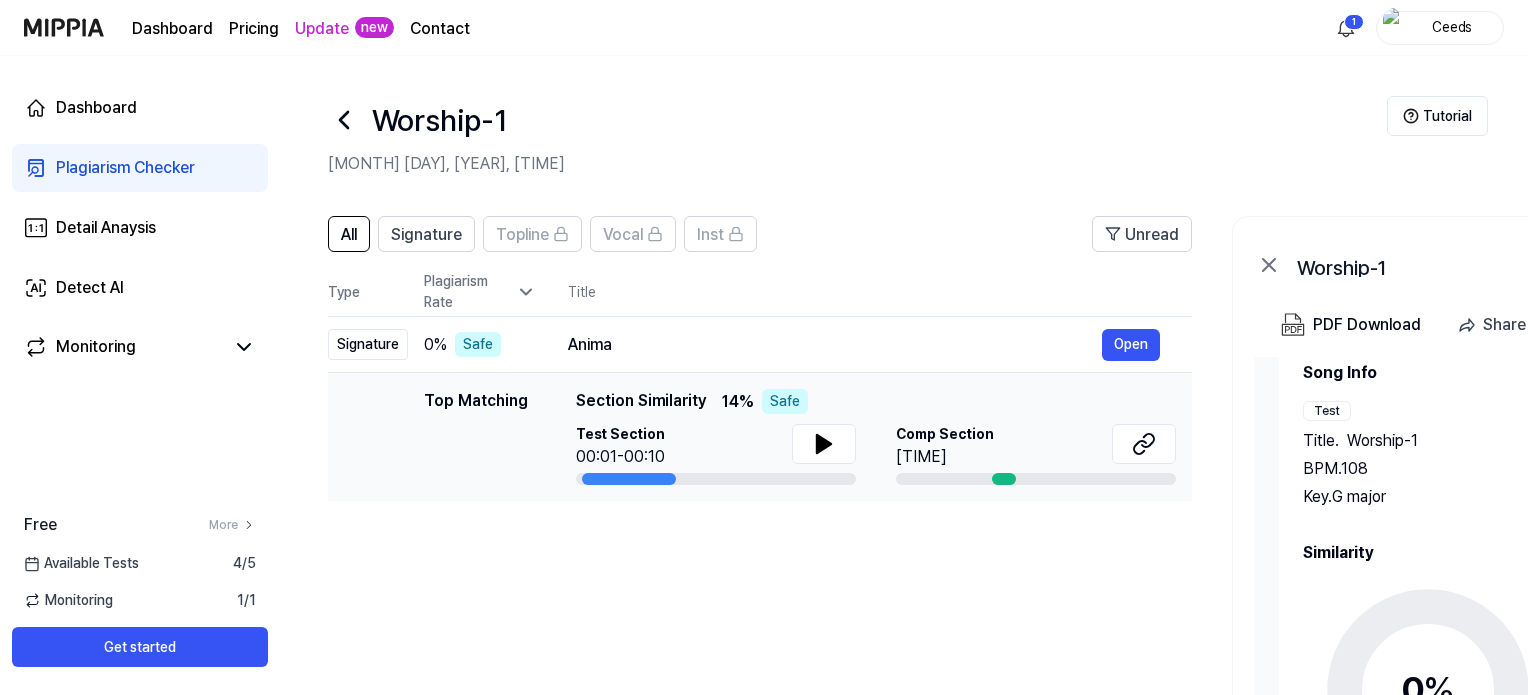 scroll, scrollTop: 61, scrollLeft: 0, axis: vertical 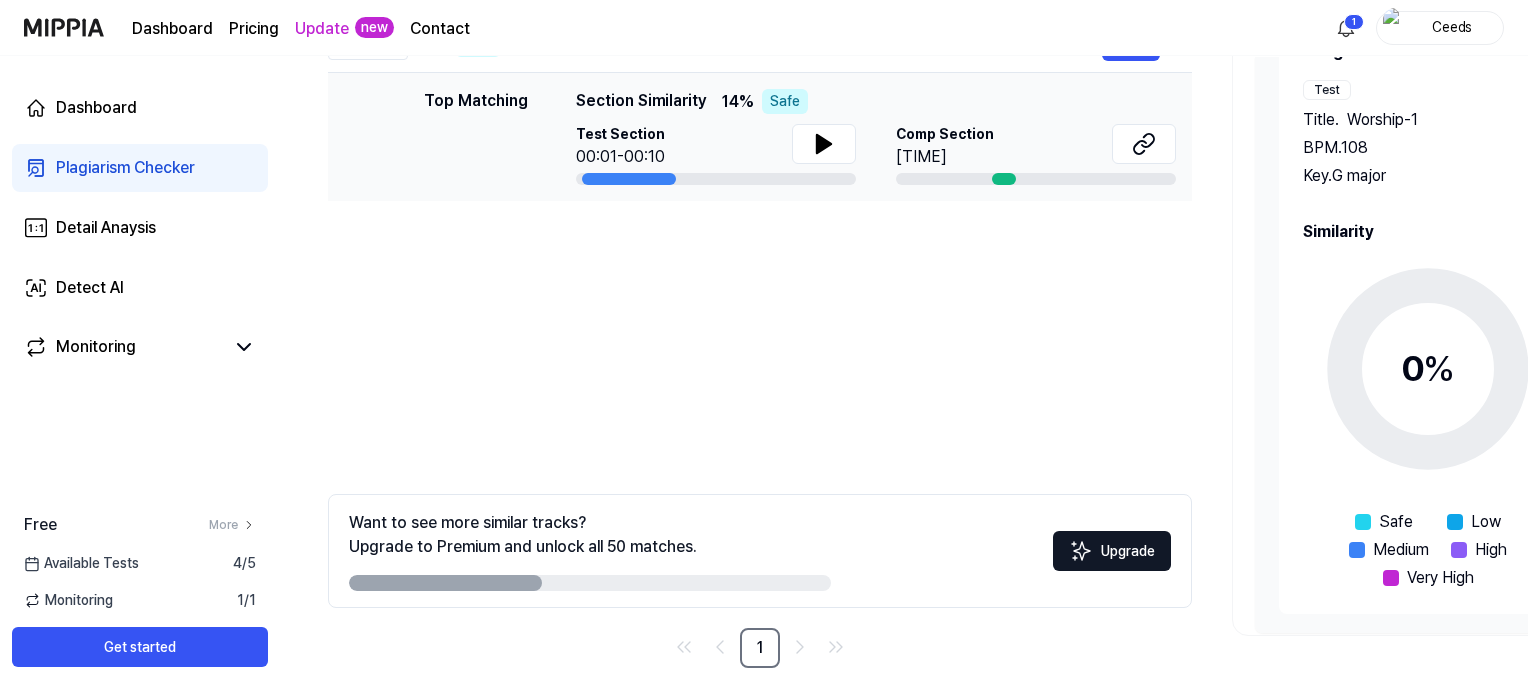 click on "Upgrade" at bounding box center (1112, 551) 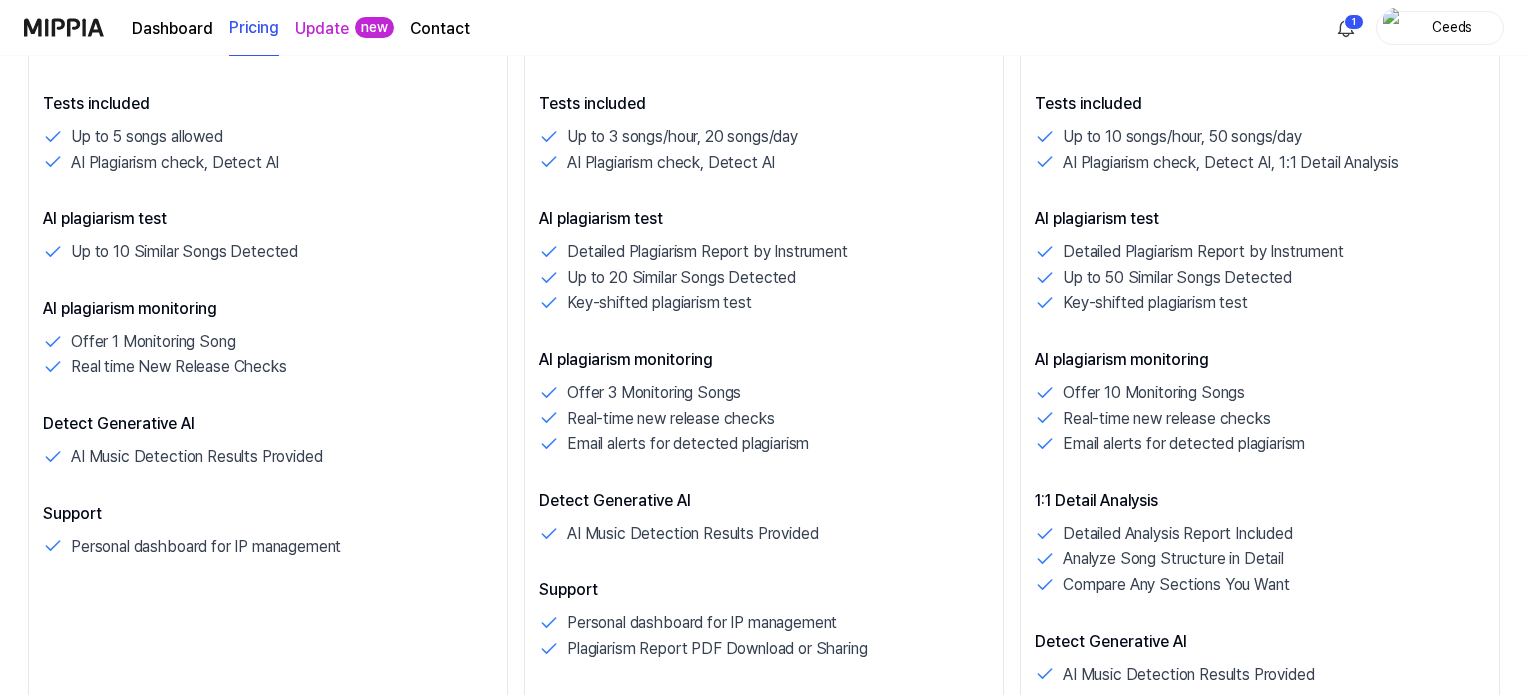 scroll, scrollTop: 600, scrollLeft: 0, axis: vertical 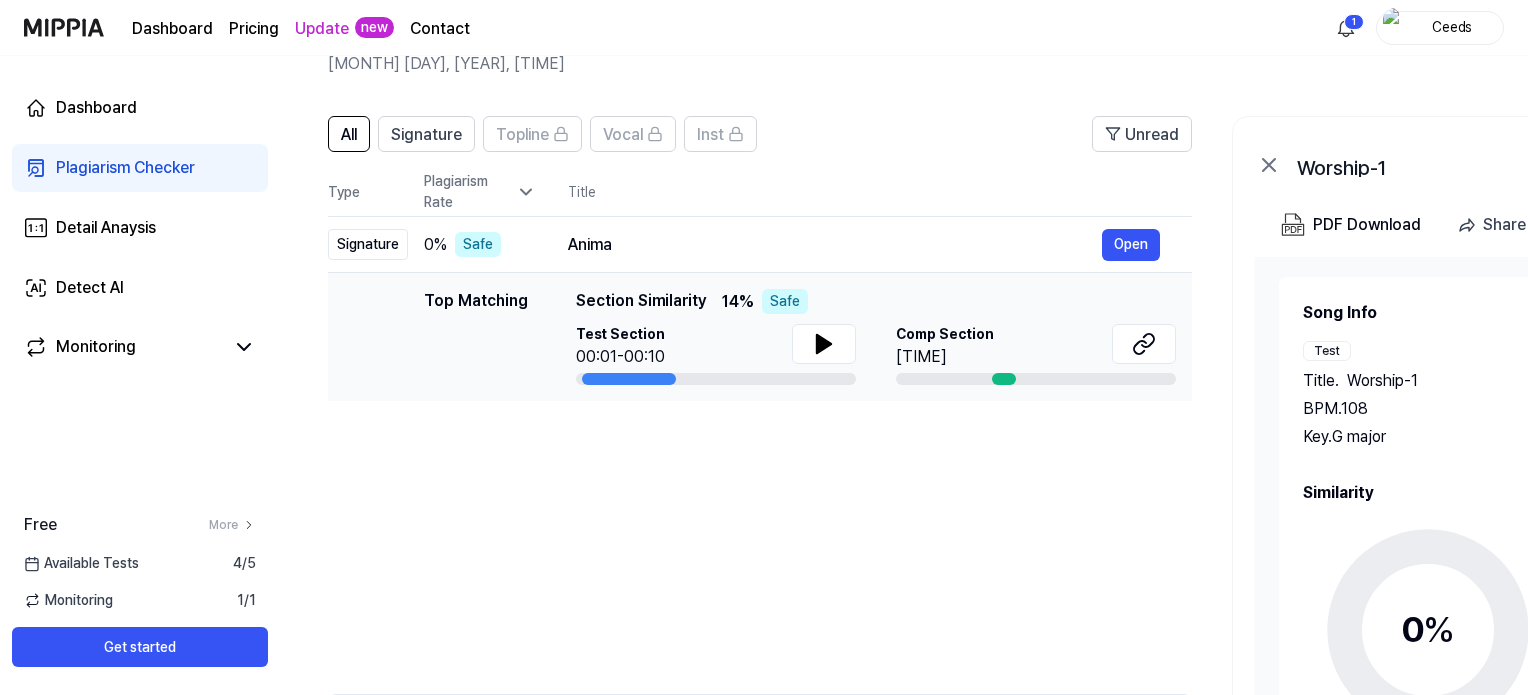 click 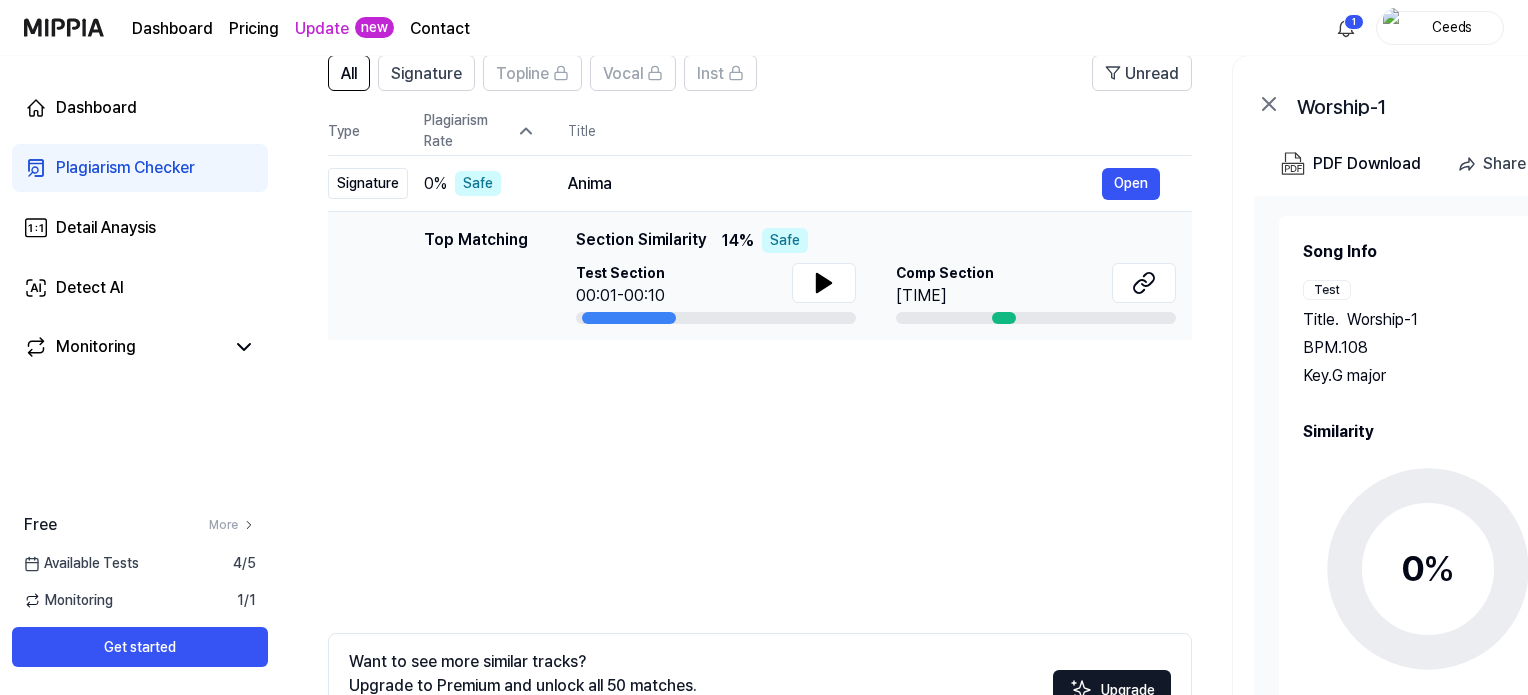 scroll, scrollTop: 312, scrollLeft: 0, axis: vertical 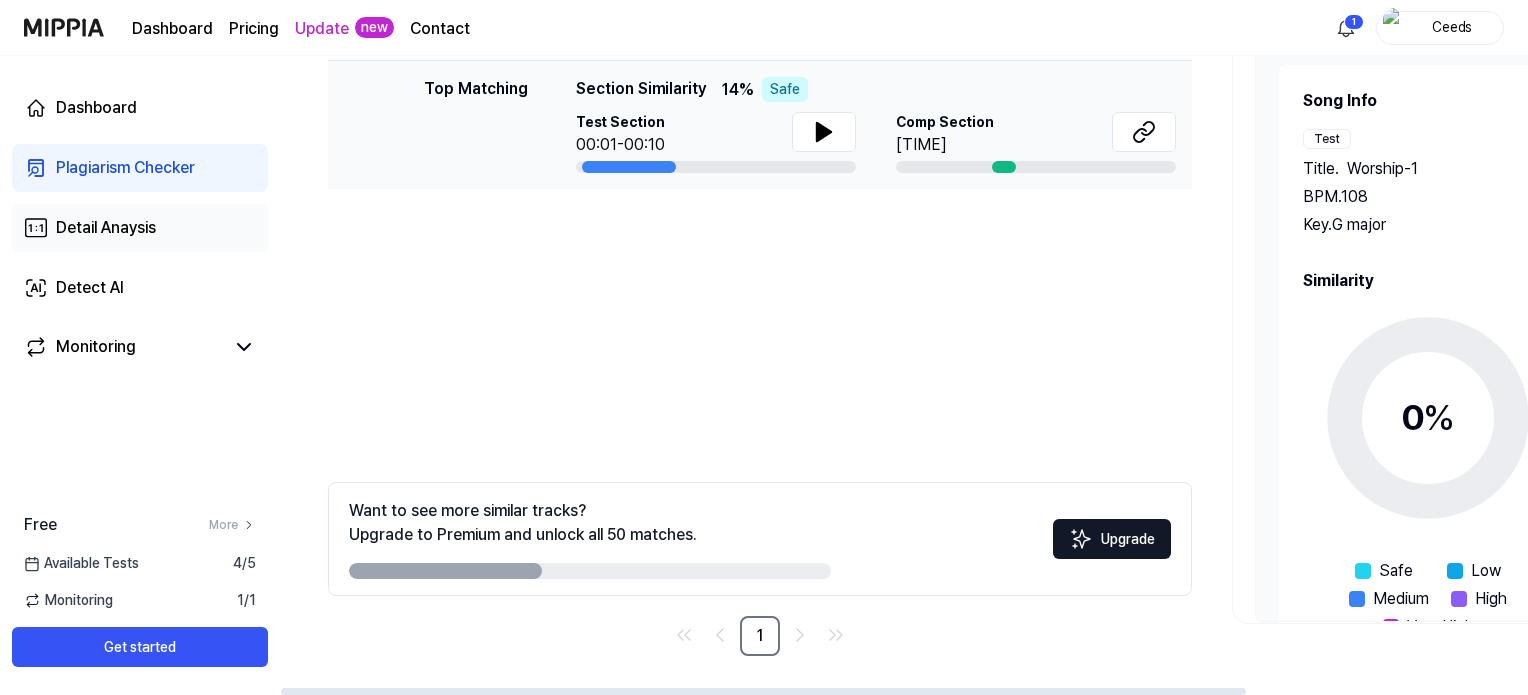click on "Detail Anaysis" at bounding box center [106, 228] 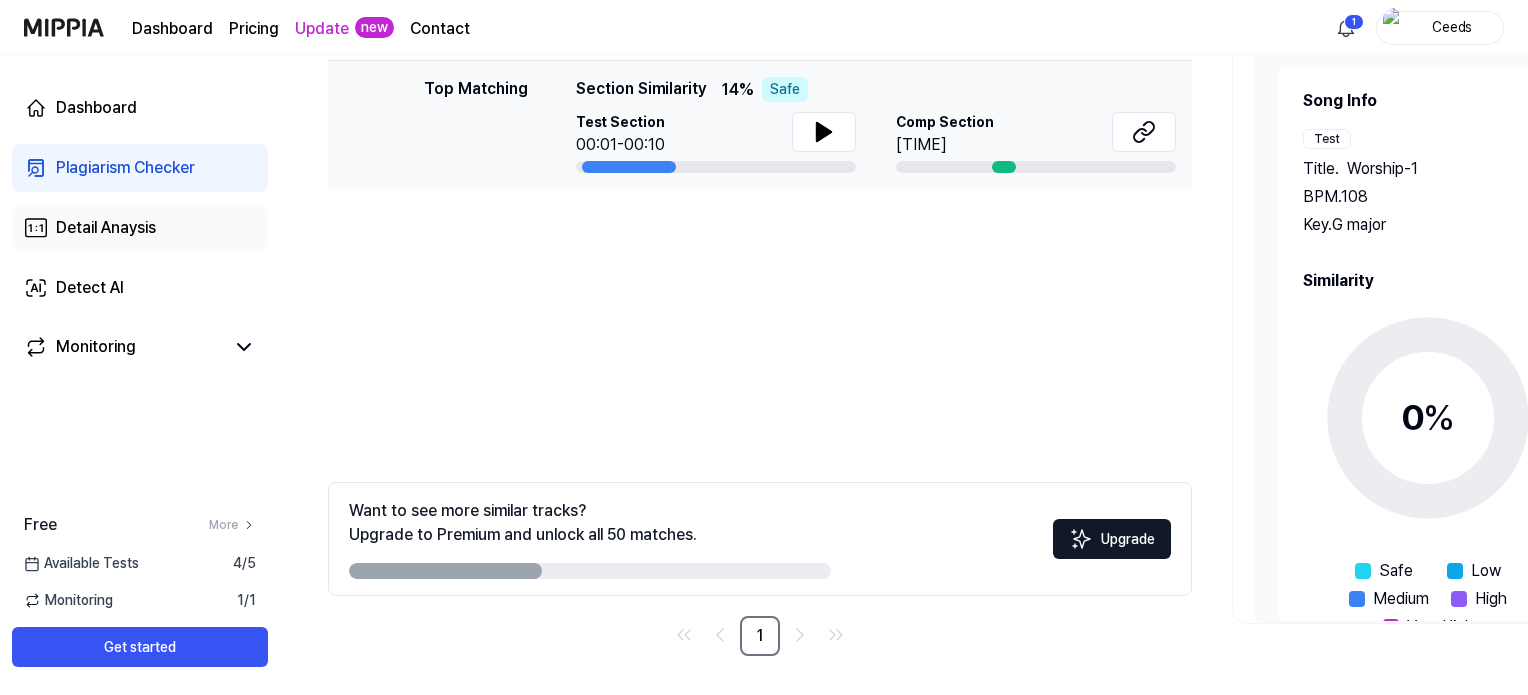 scroll, scrollTop: 0, scrollLeft: 0, axis: both 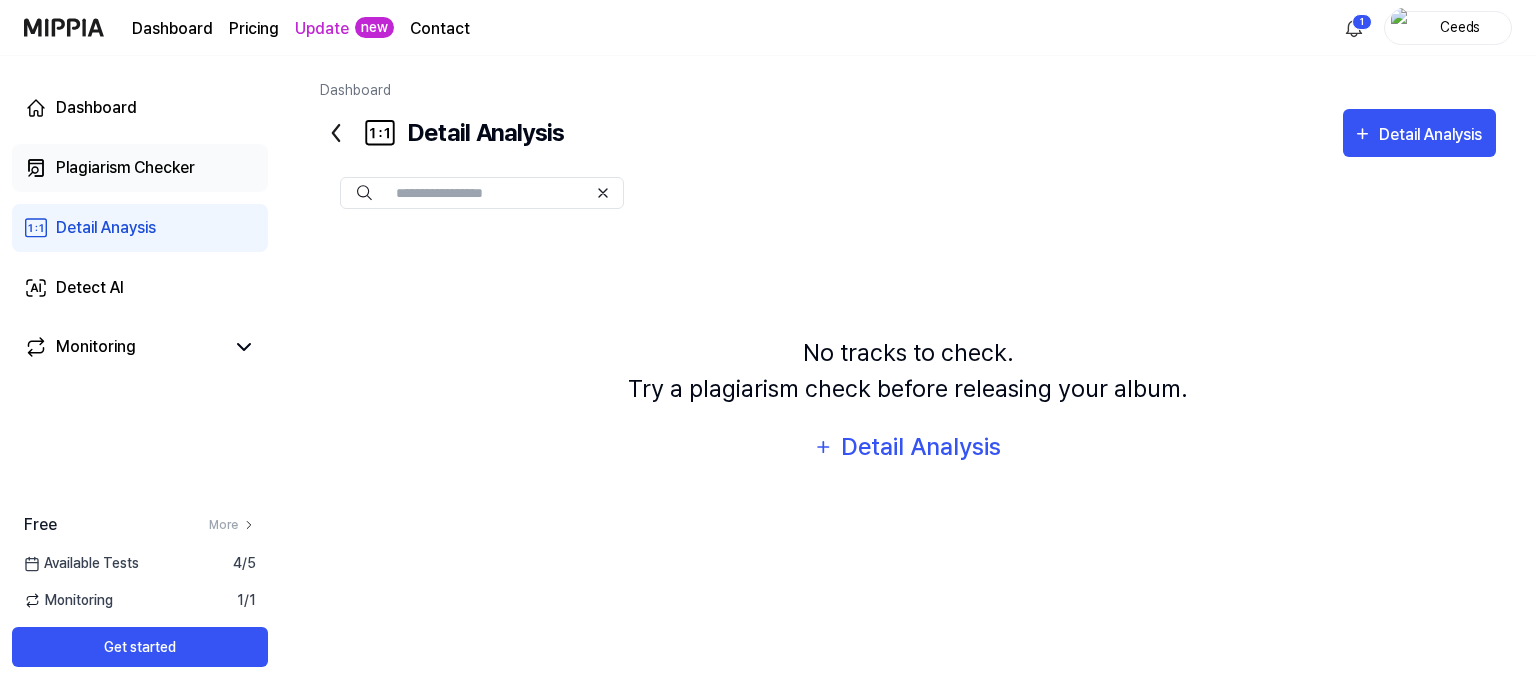 click on "Plagiarism Checker" at bounding box center (125, 168) 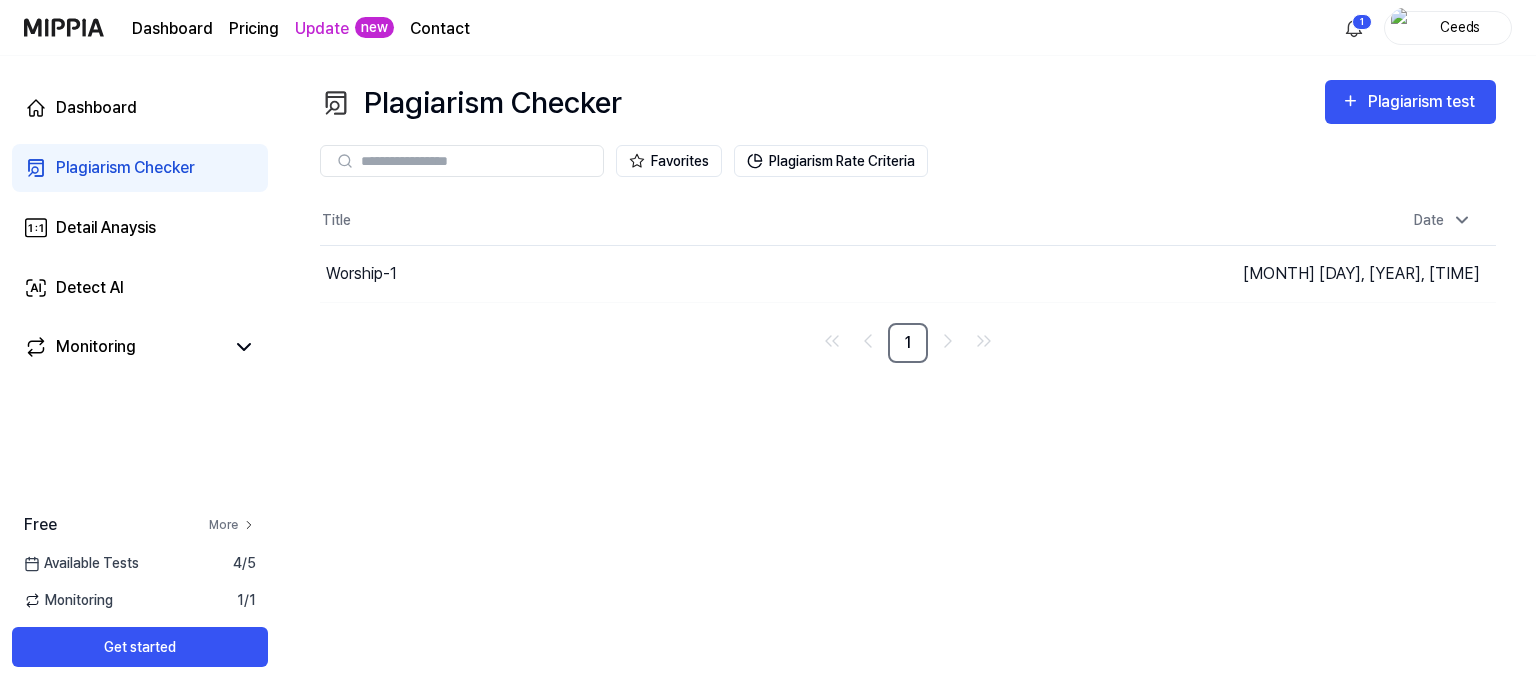 click on "More" at bounding box center [232, 525] 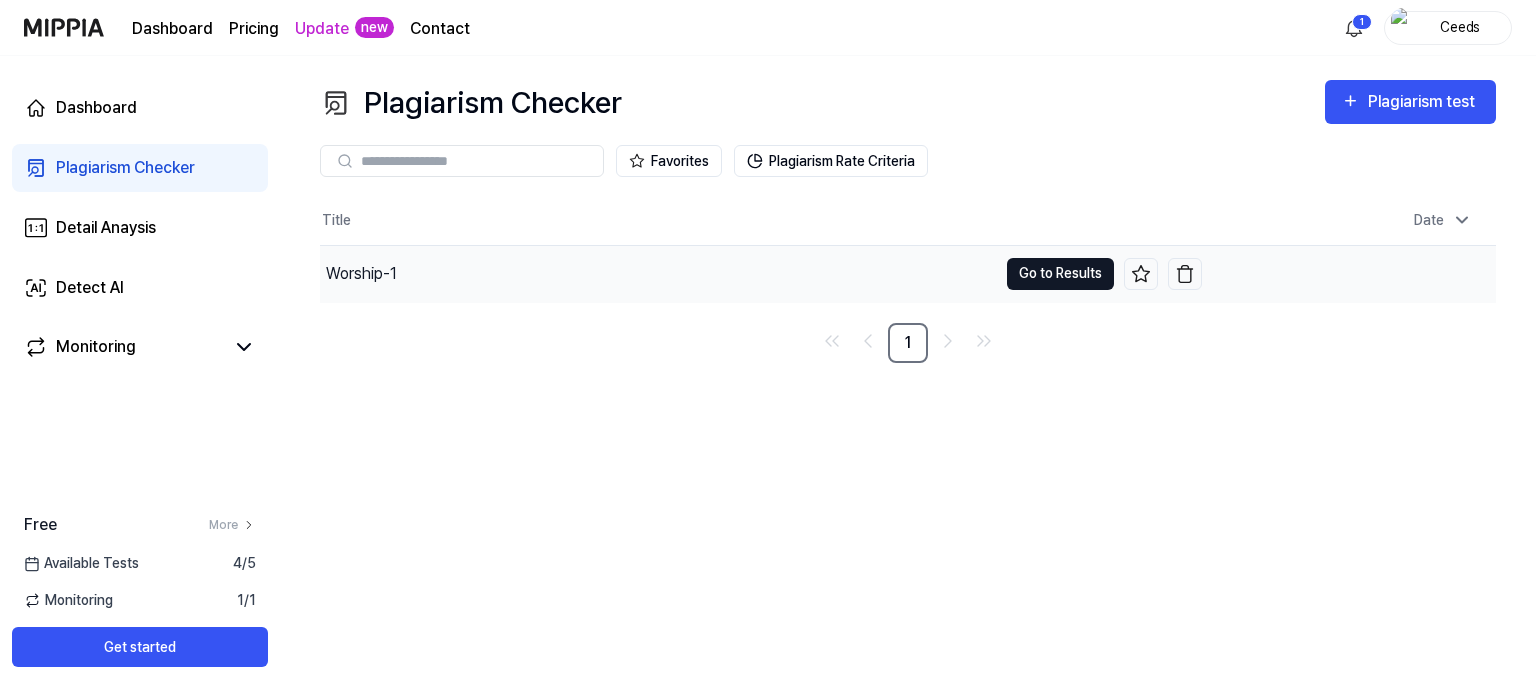 click on "Go to Results" at bounding box center (1060, 274) 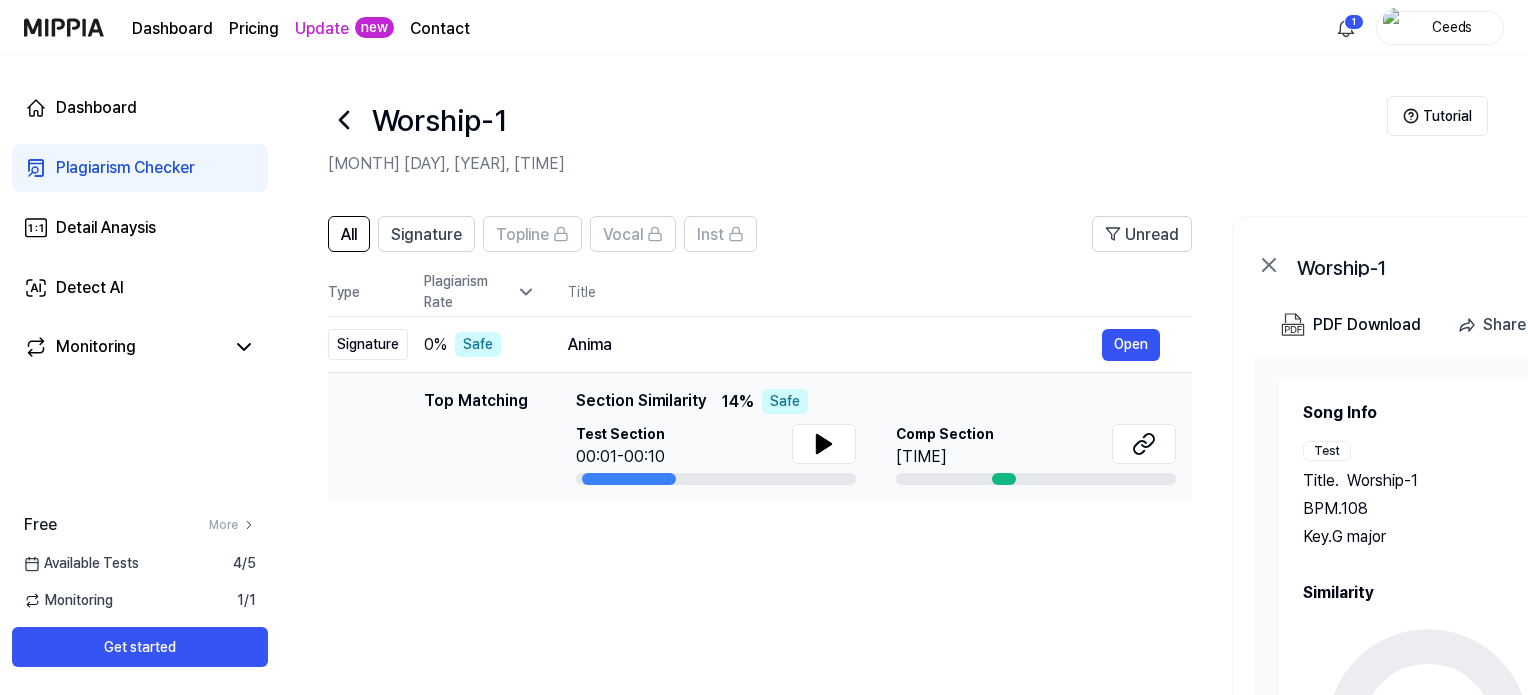 click at bounding box center [64, 27] 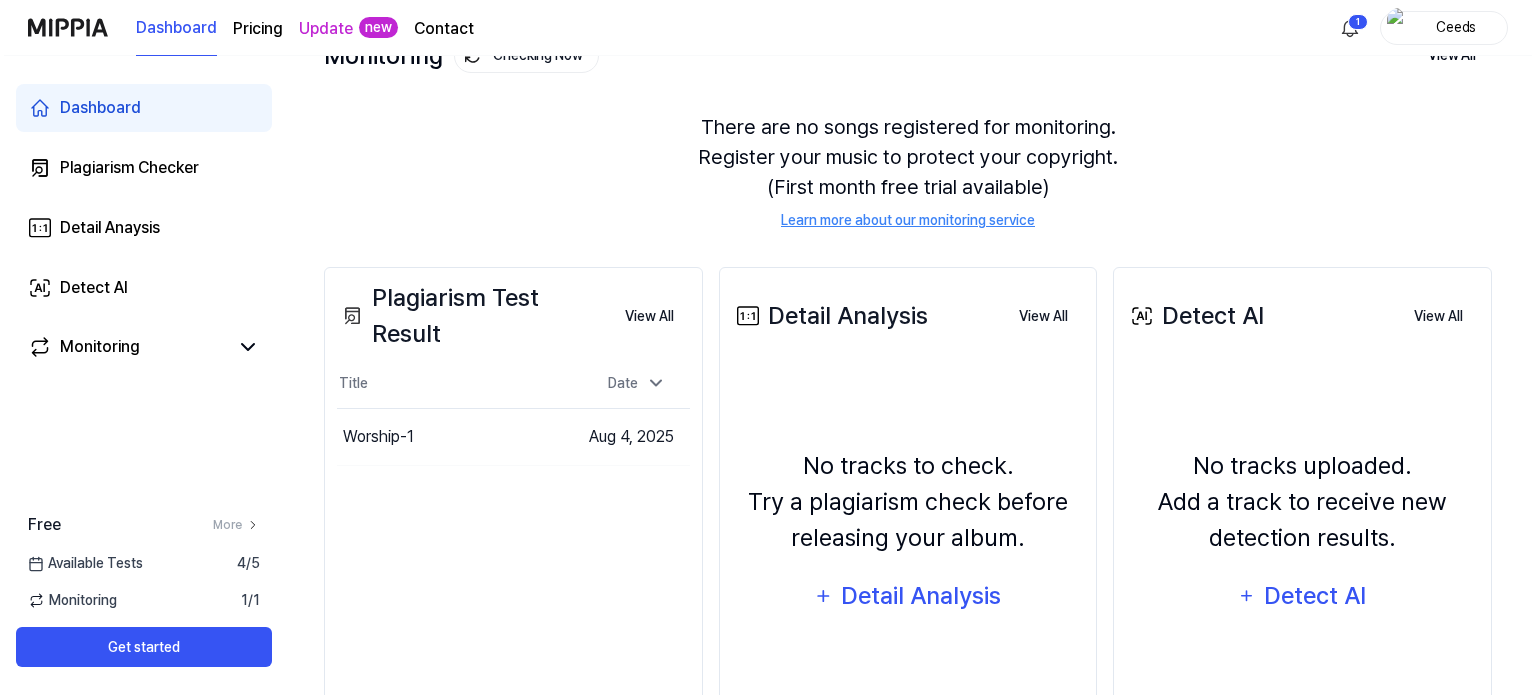 scroll, scrollTop: 0, scrollLeft: 0, axis: both 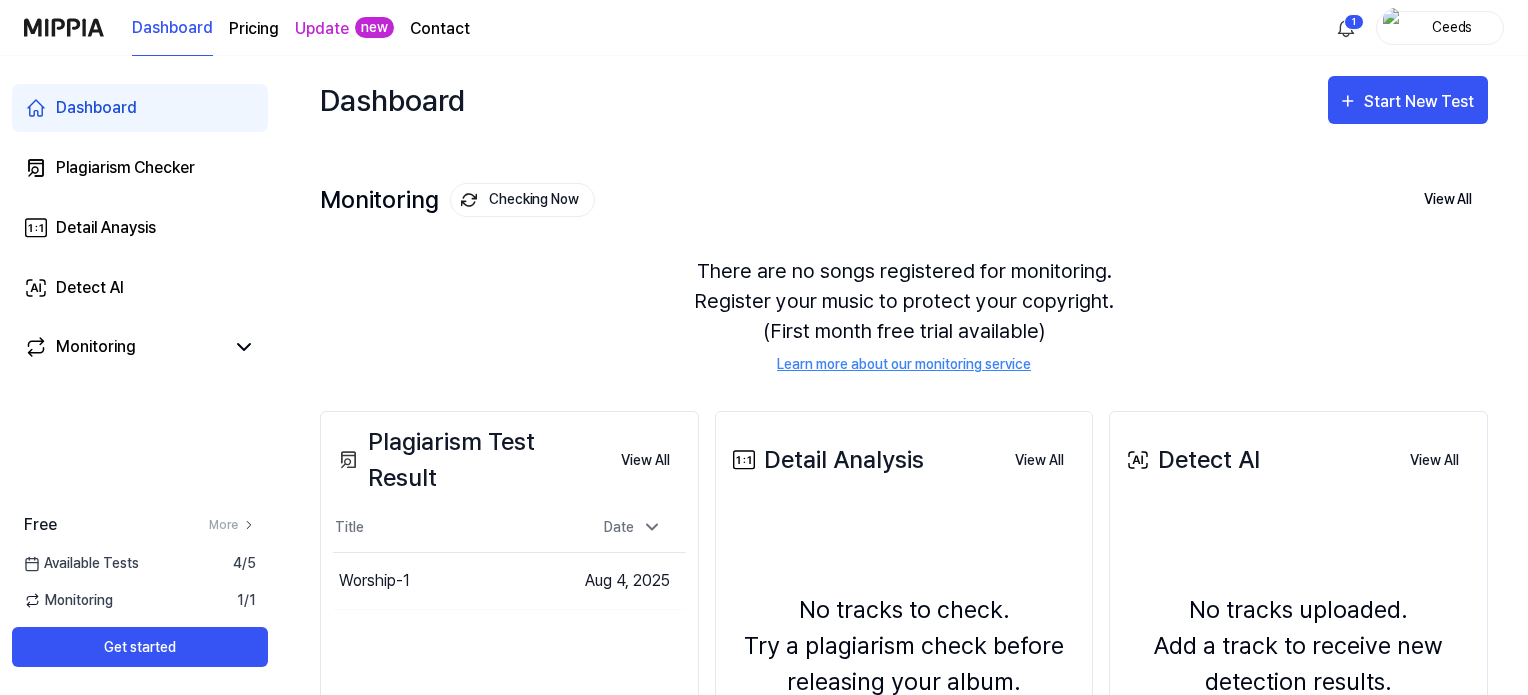 click at bounding box center (64, 27) 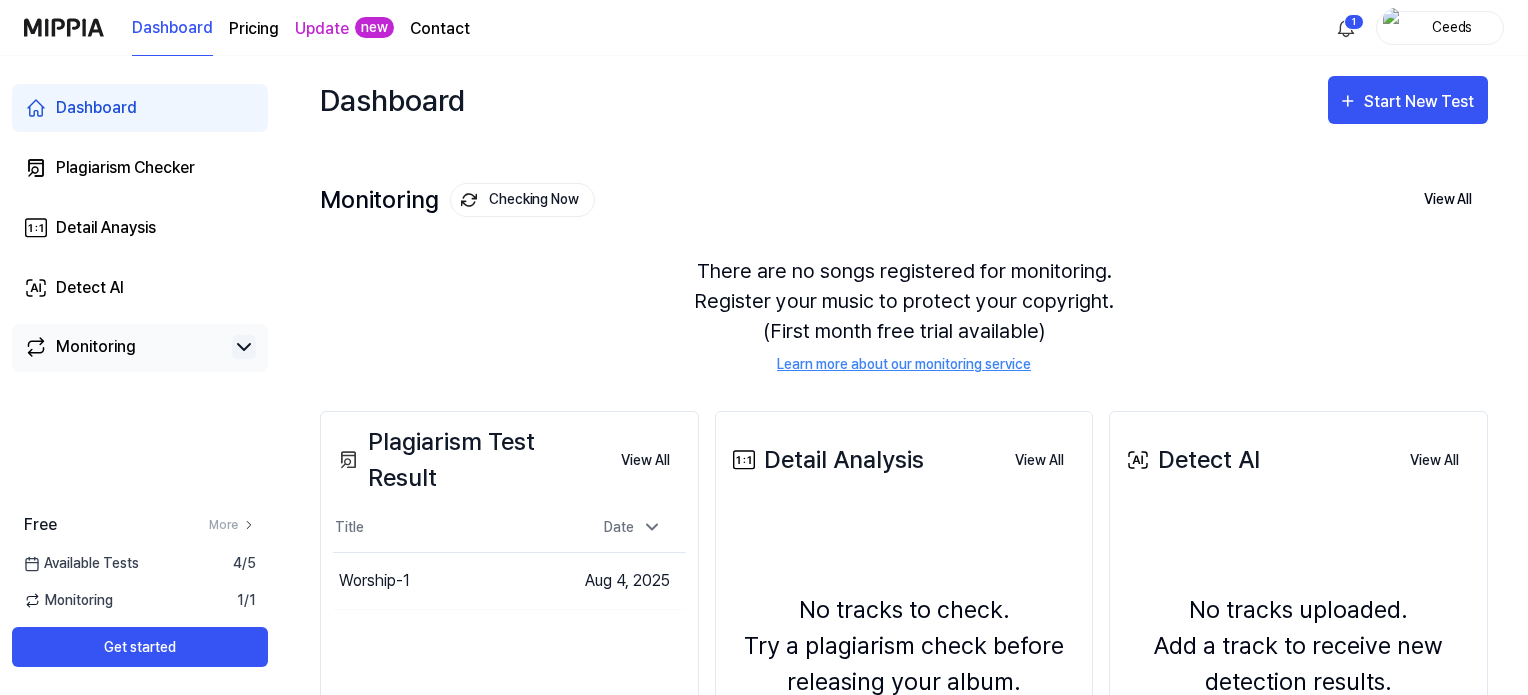 click 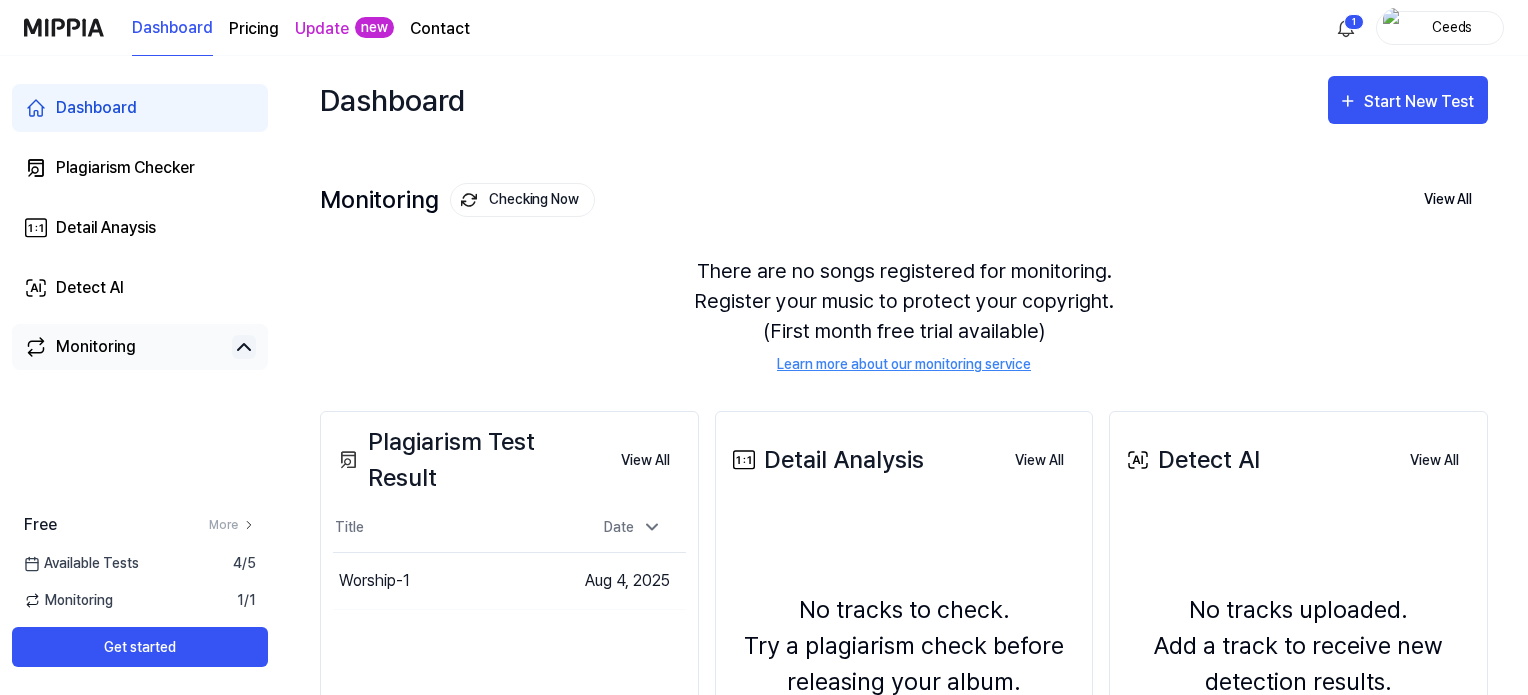 click 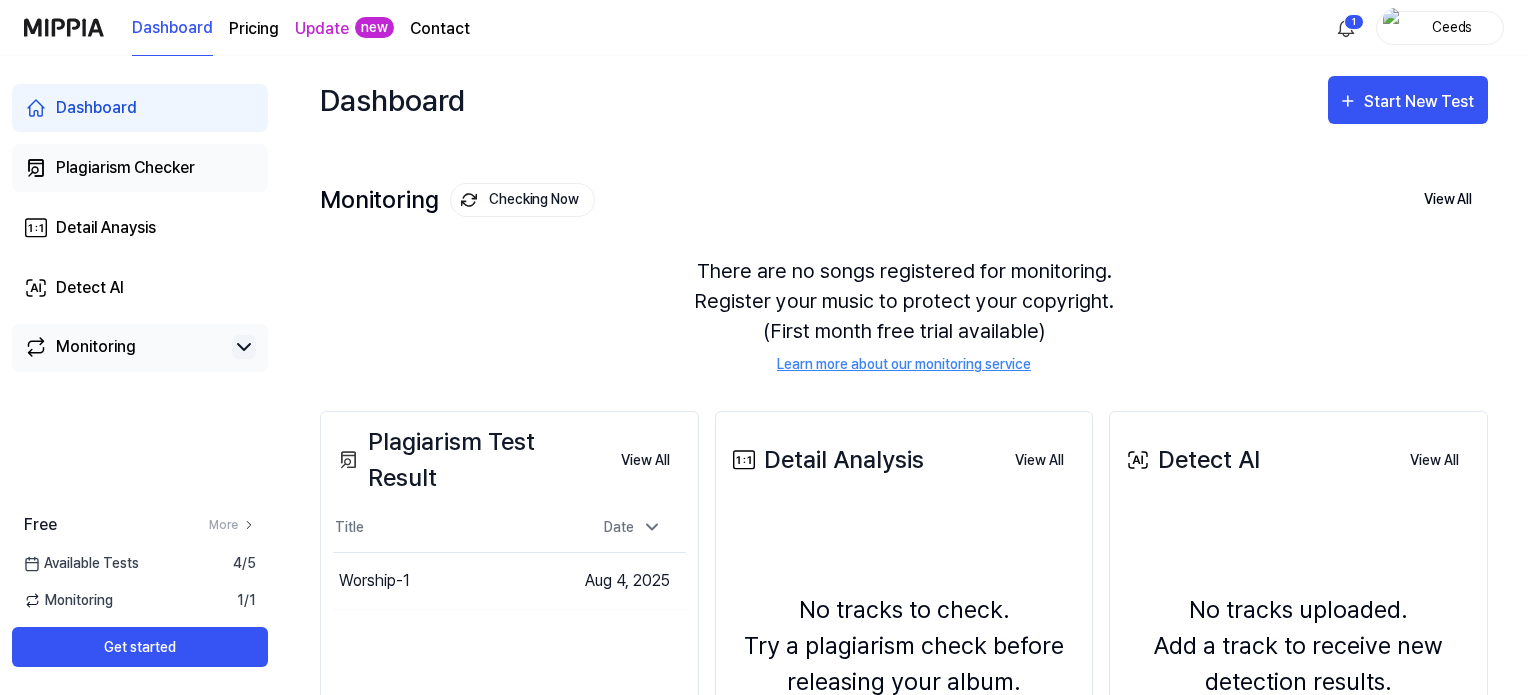 click on "Plagiarism Checker" at bounding box center (125, 168) 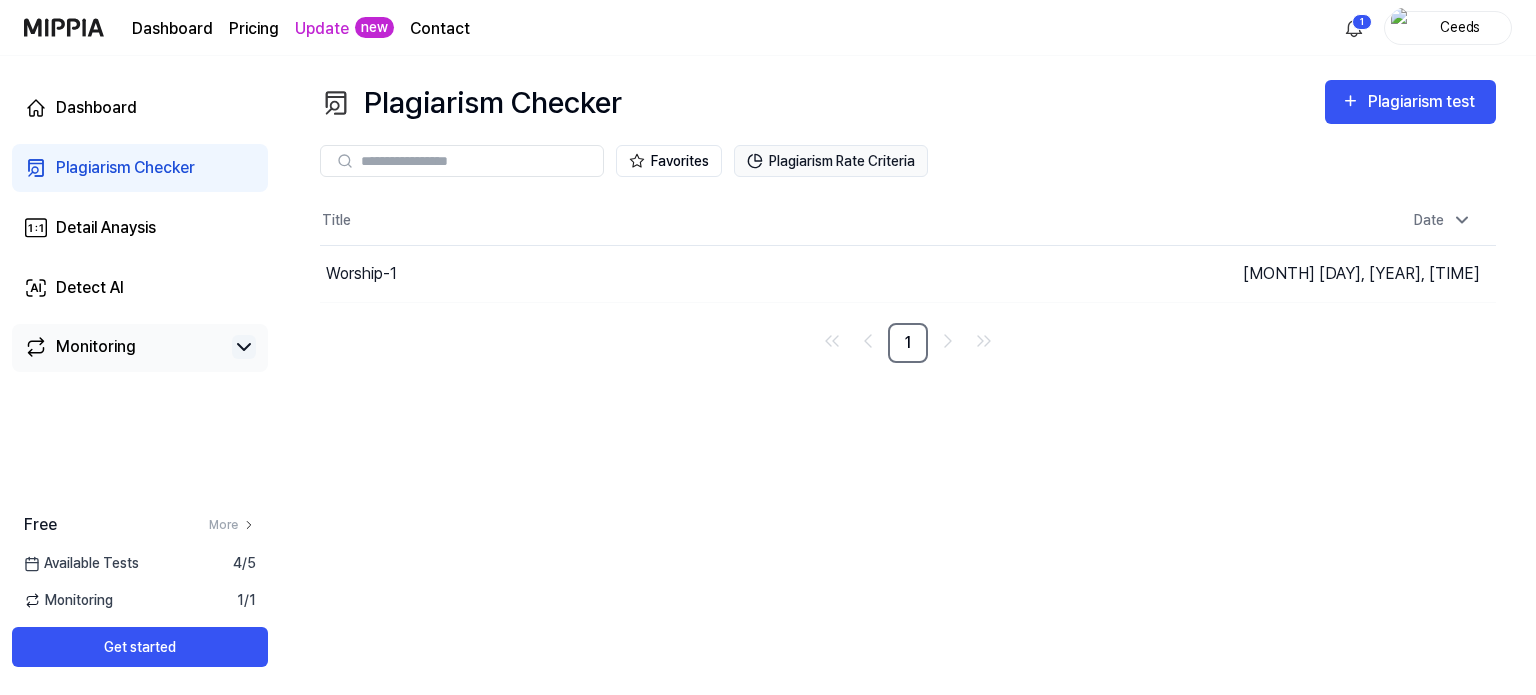 click on "Plagiarism Rate Criteria" at bounding box center (831, 161) 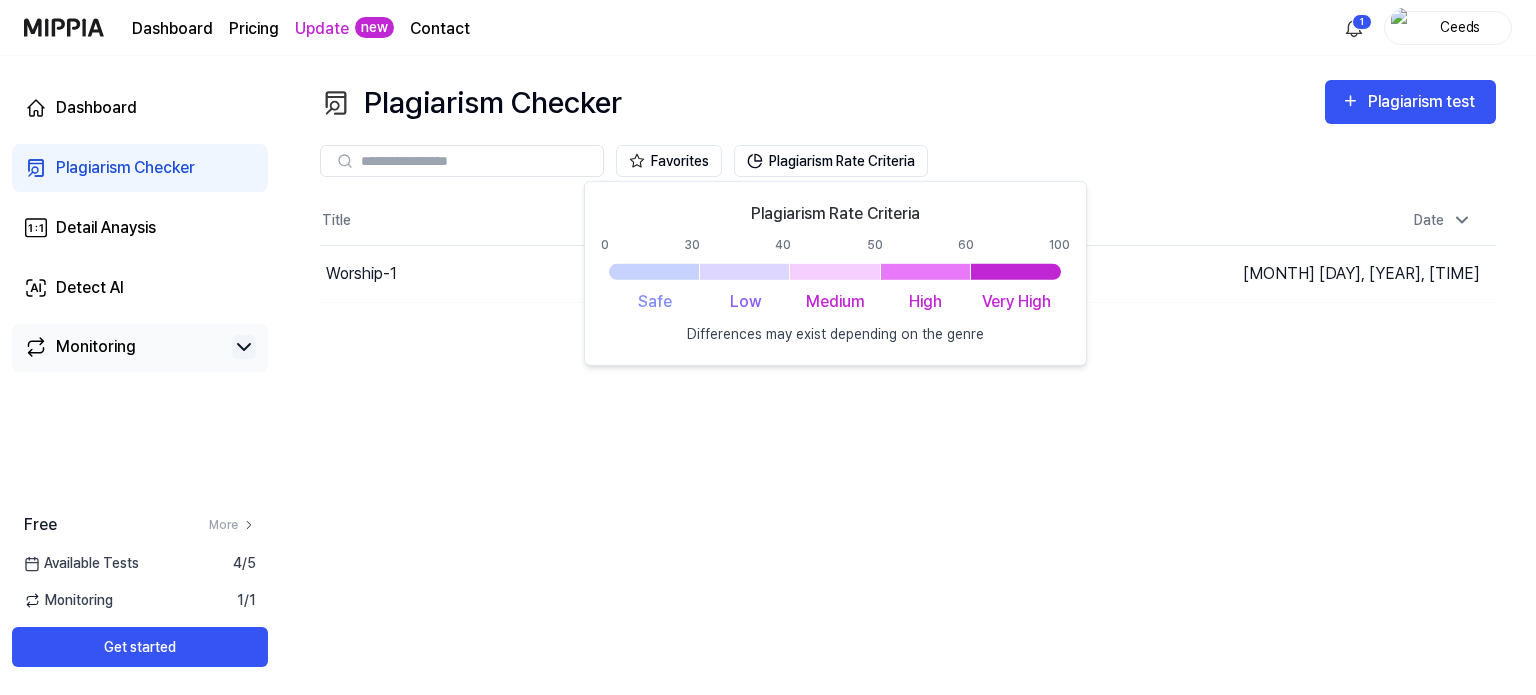 click on "Plagiarism Checker  Plagiarism test" at bounding box center (908, 102) 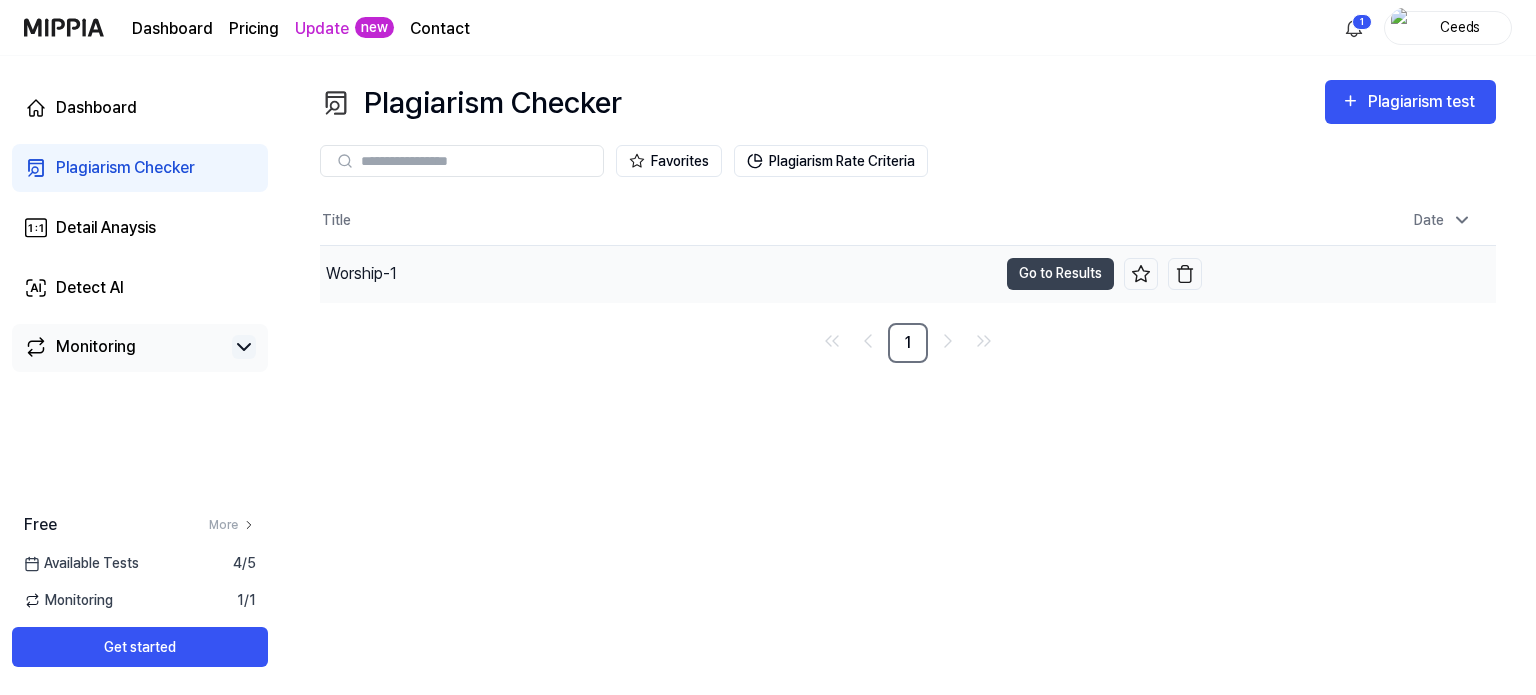 click on "Worship-1" at bounding box center [361, 274] 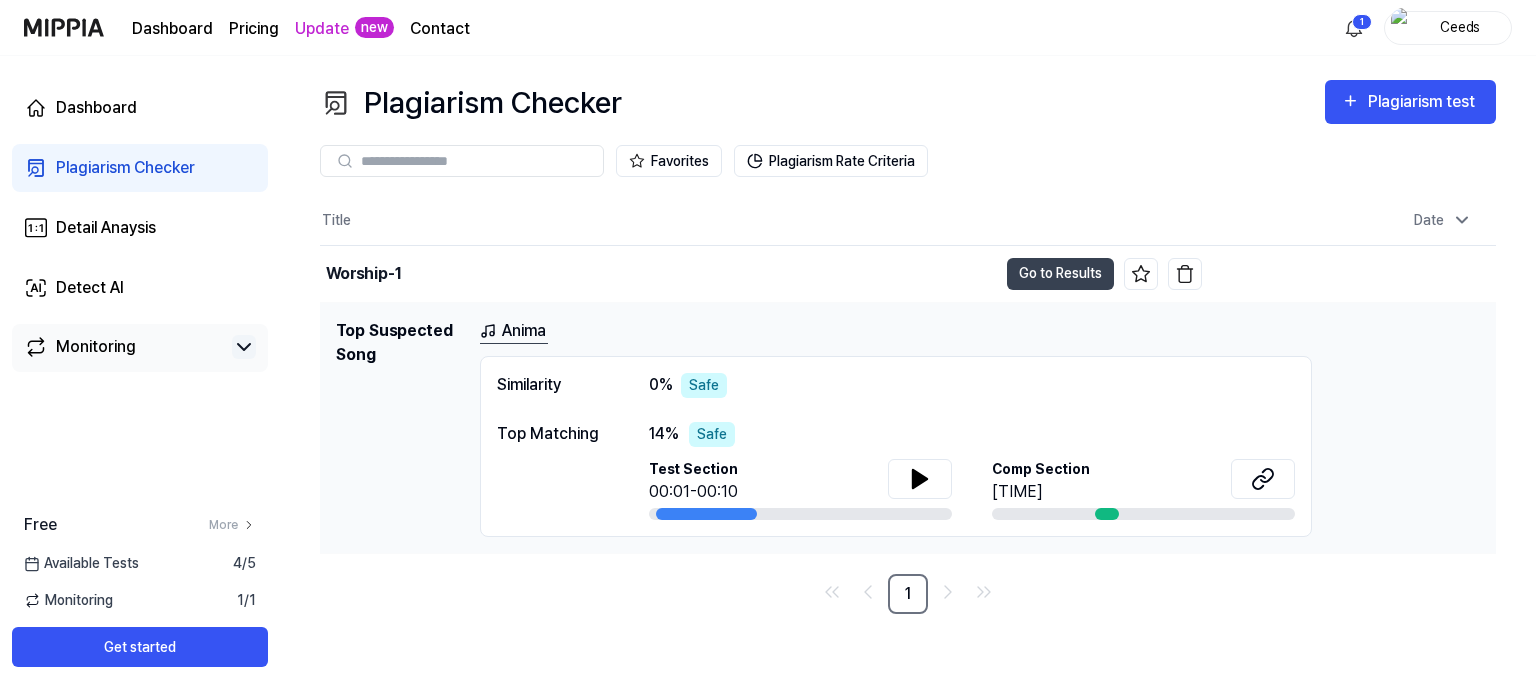 click on "Anima" at bounding box center [514, 331] 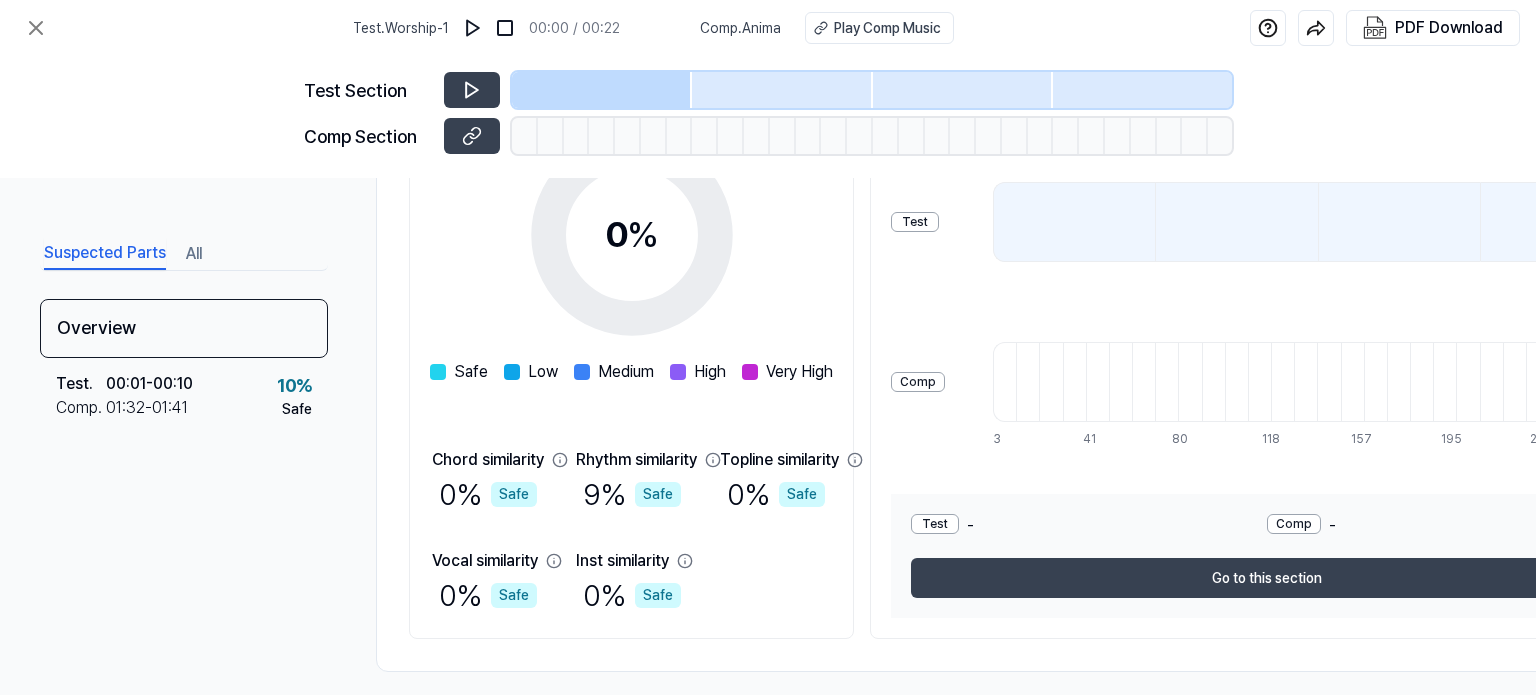 scroll, scrollTop: 376, scrollLeft: 0, axis: vertical 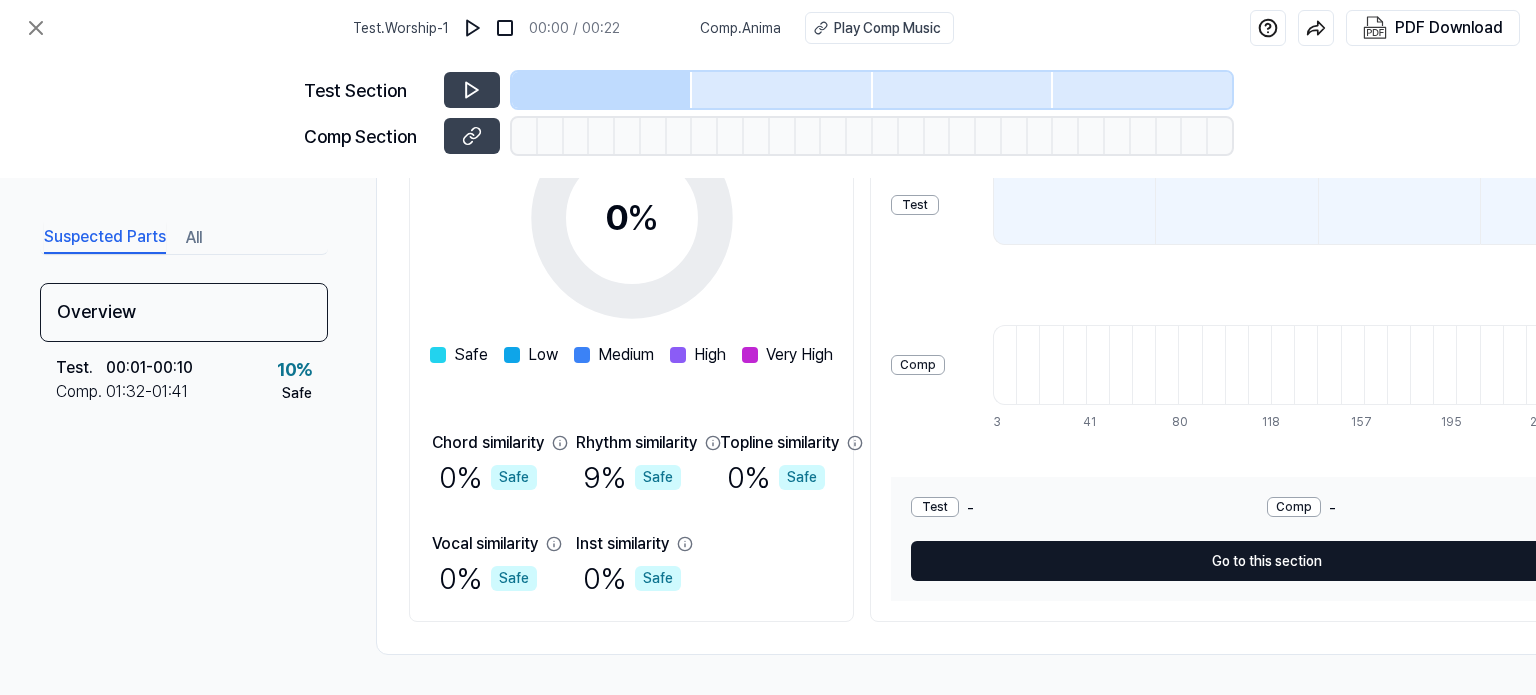 click on "Go to this section" at bounding box center [1266, 561] 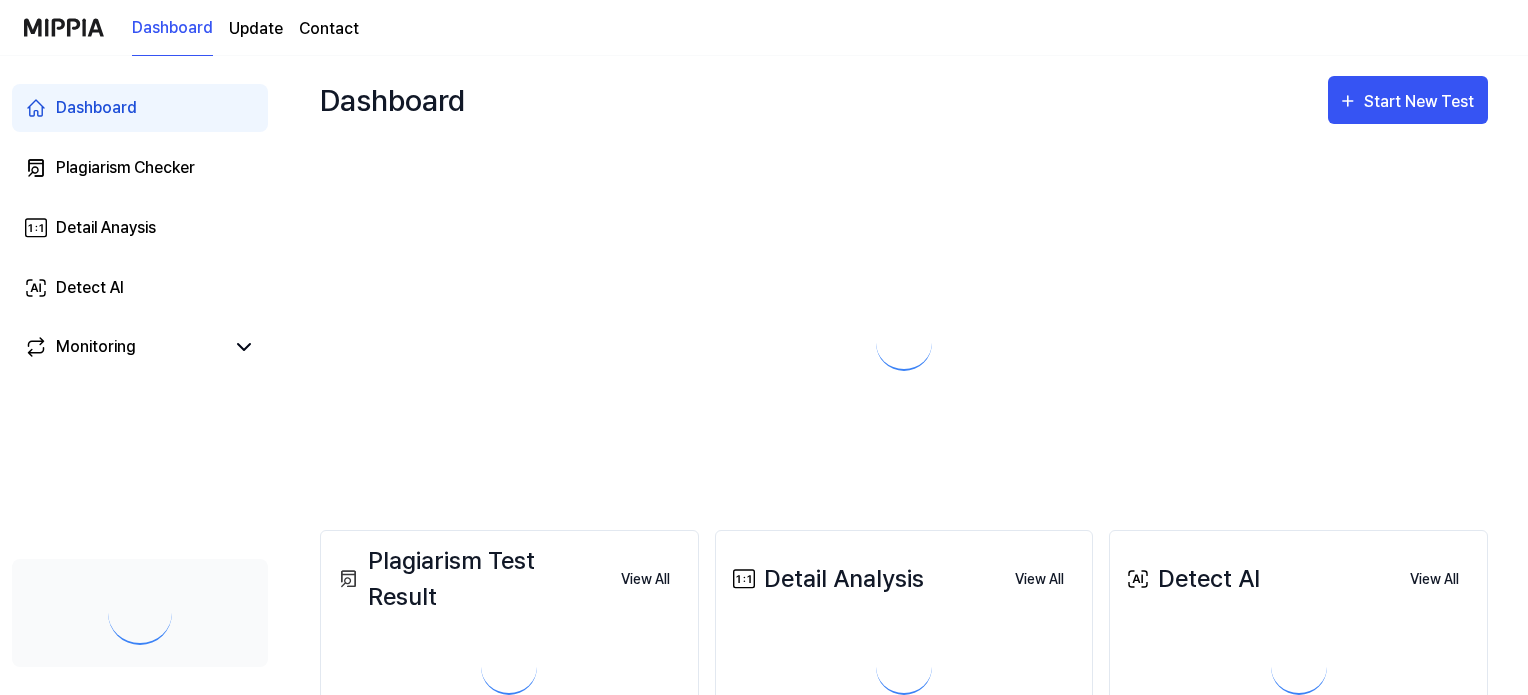 scroll, scrollTop: 0, scrollLeft: 0, axis: both 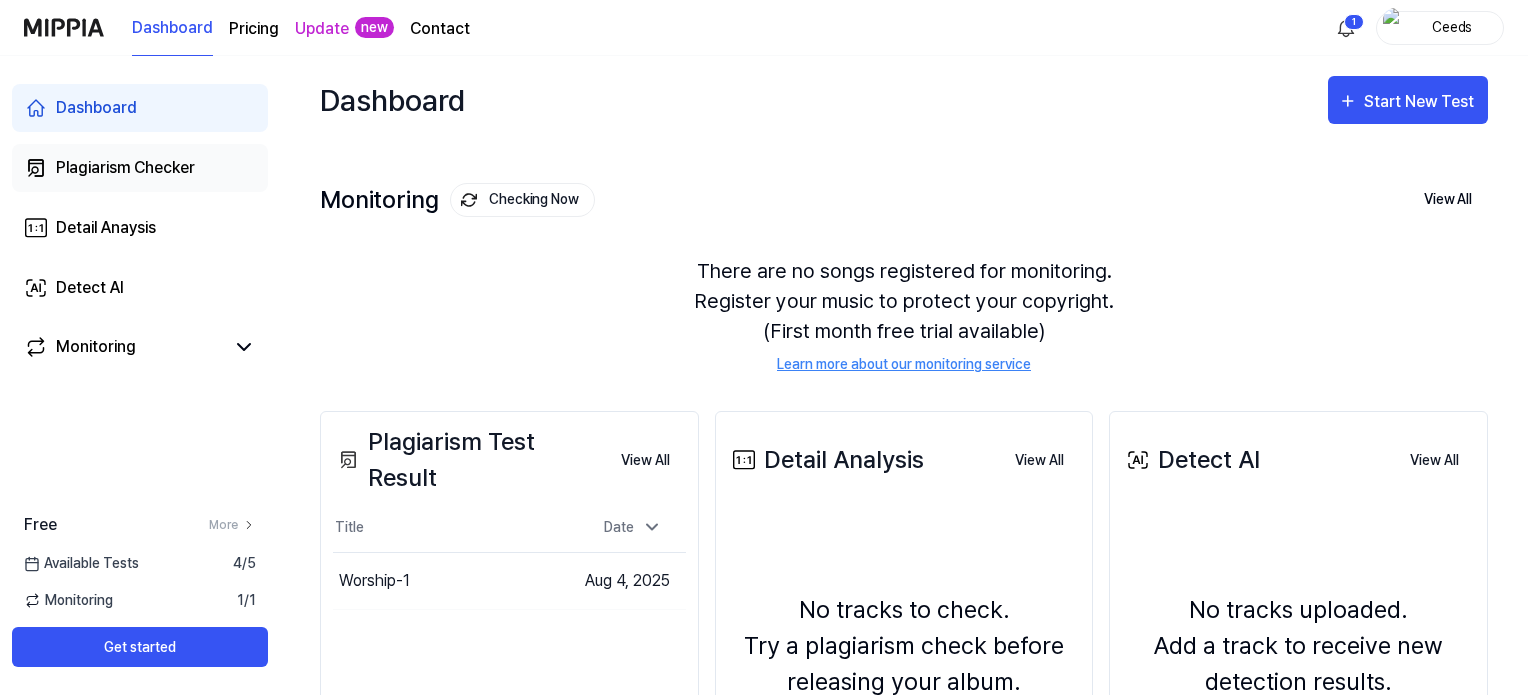 click on "Plagiarism Checker" at bounding box center (140, 168) 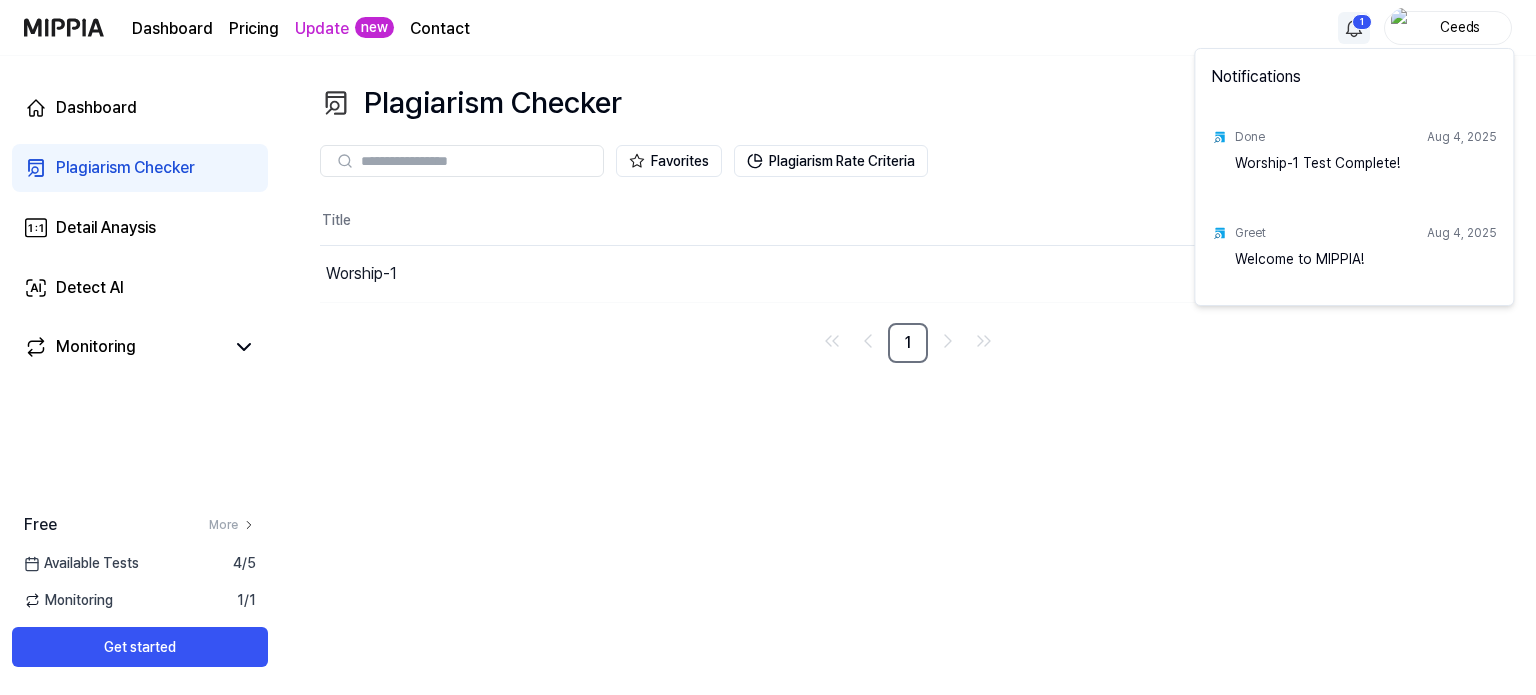 click on "Dashboard Pricing Update new Contact 1 Ceeds Dashboard Plagiarism Checker Detail Anaysis Detect AI Monitoring Free More Available Tests 4  /  5 Monitoring 1  /  1 Get started Plagiarism Checker  Plagiarism test Plagiarism Checker Detail Analysis Detect AI Favorites Plagiarism Rate Criteria Title Date Worship-1 Go to Results [DATE], [TIME] 1 Notifications Done [DATE] Worship-1 Test Complete! Greet [DATE] Welcome to MIPPIA!" at bounding box center [768, 347] 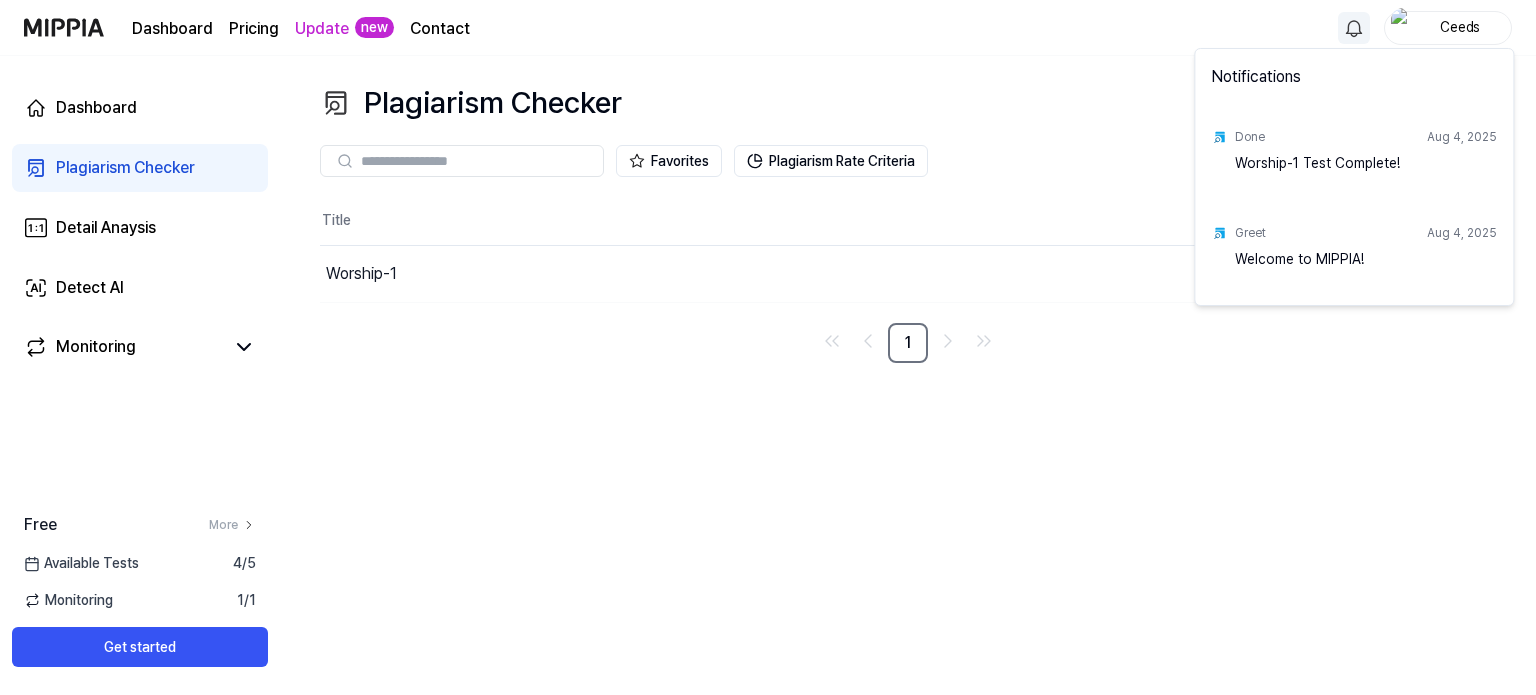 click on "Dashboard Pricing Update new Contact Ceeds Dashboard Plagiarism Checker Detail Anaysis Detect AI Monitoring Free More Available Tests 4  /  5 Monitoring 1  /  1 Get started Plagiarism Checker  Plagiarism test Plagiarism Checker Detail Analysis Detect AI Favorites Plagiarism Rate Criteria Title Date Worship-1 Go to Results [DATE], [TIME] 1 Notifications Done [DATE] Worship-1 Test Complete! Greet [DATE] Welcome to MIPPIA!" at bounding box center (768, 347) 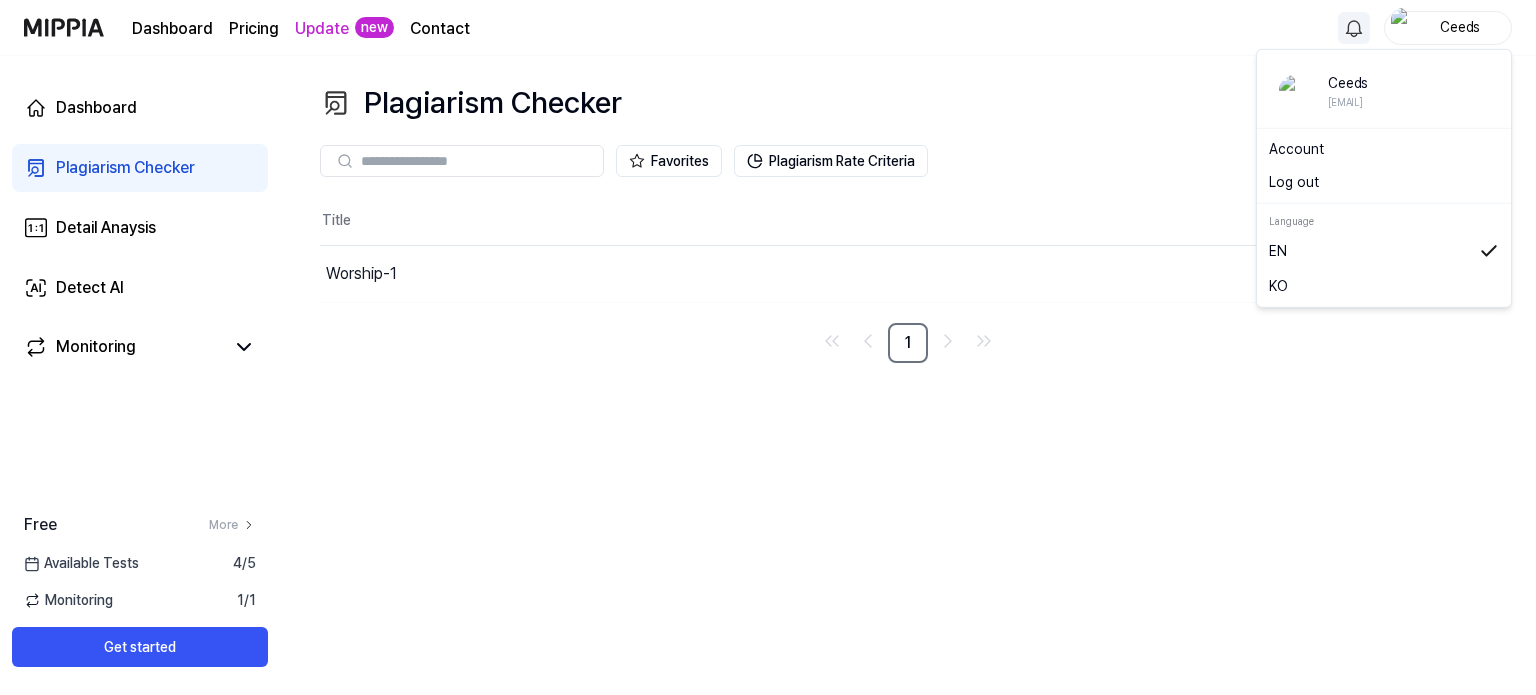click on "Ceeds" at bounding box center (1448, 28) 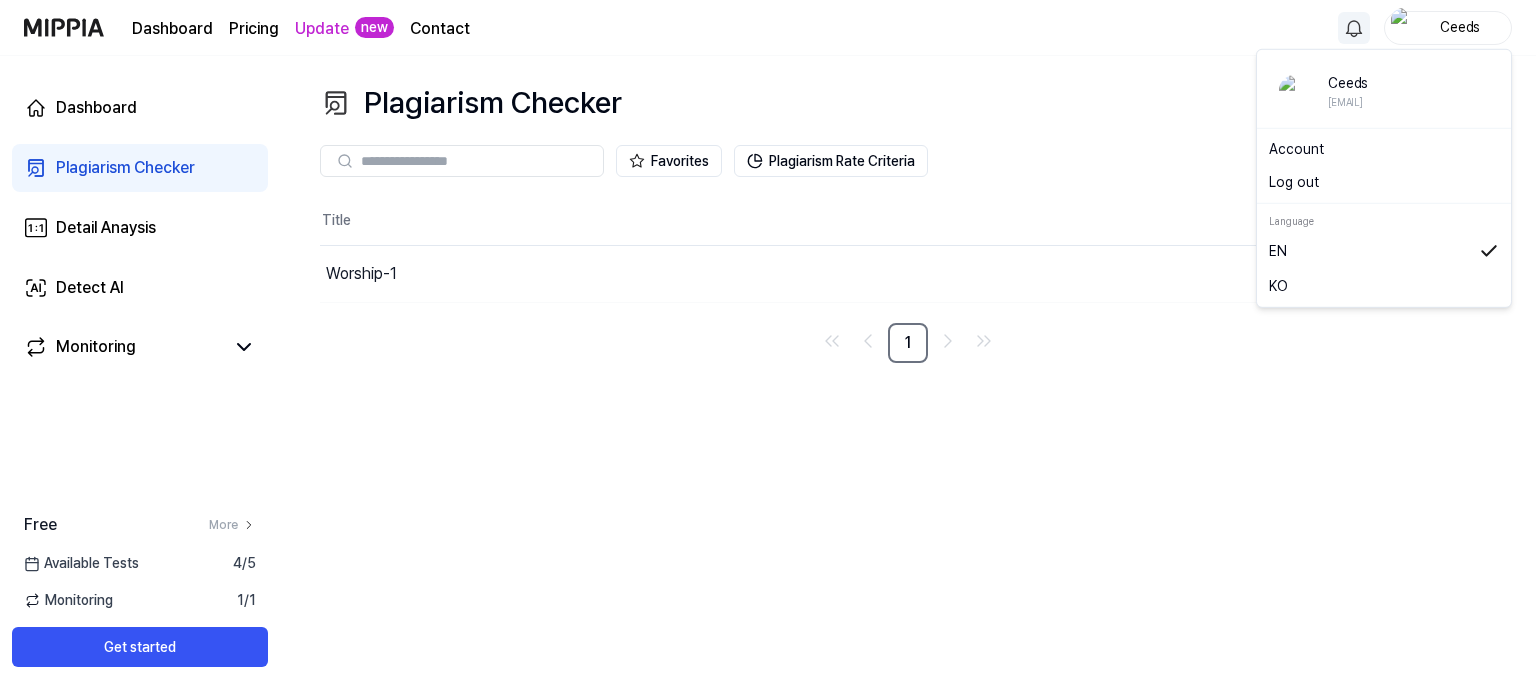 click on "Account" at bounding box center (1384, 149) 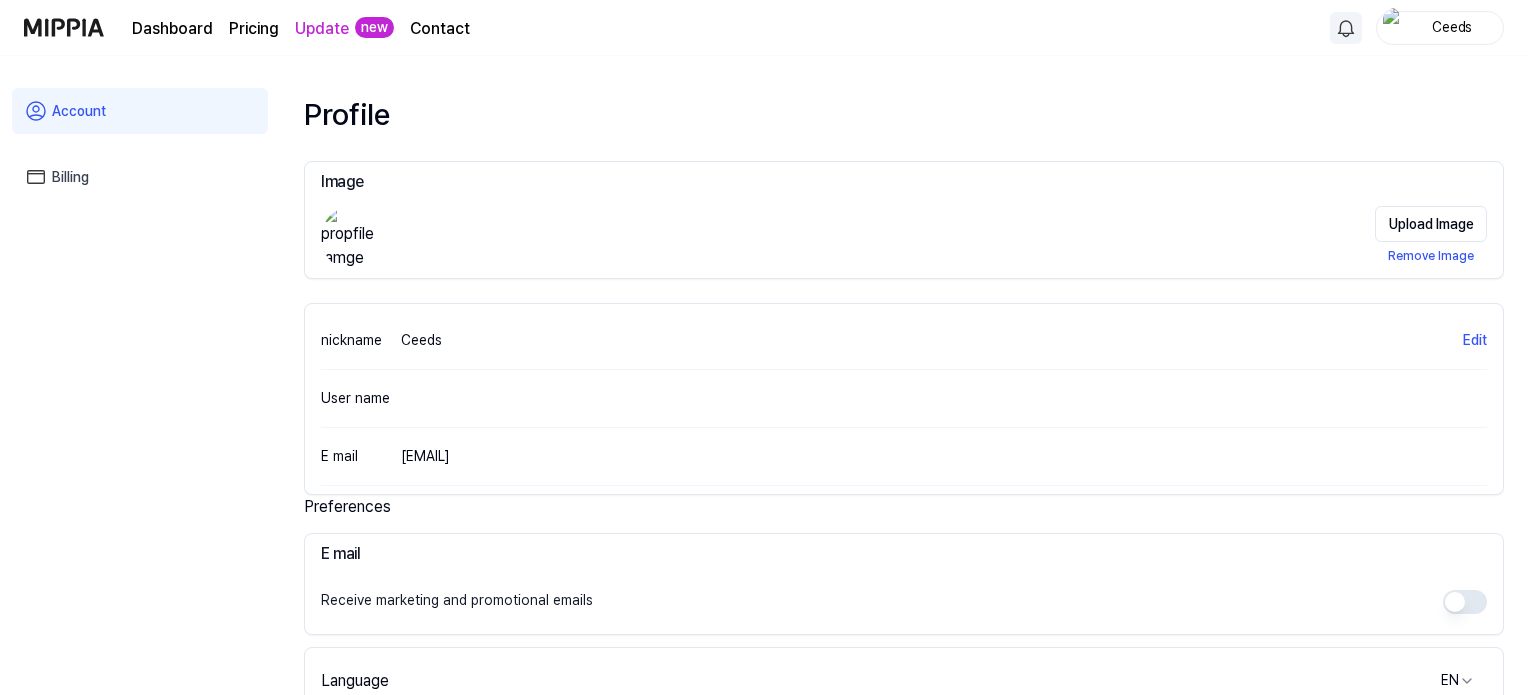 scroll, scrollTop: 0, scrollLeft: 0, axis: both 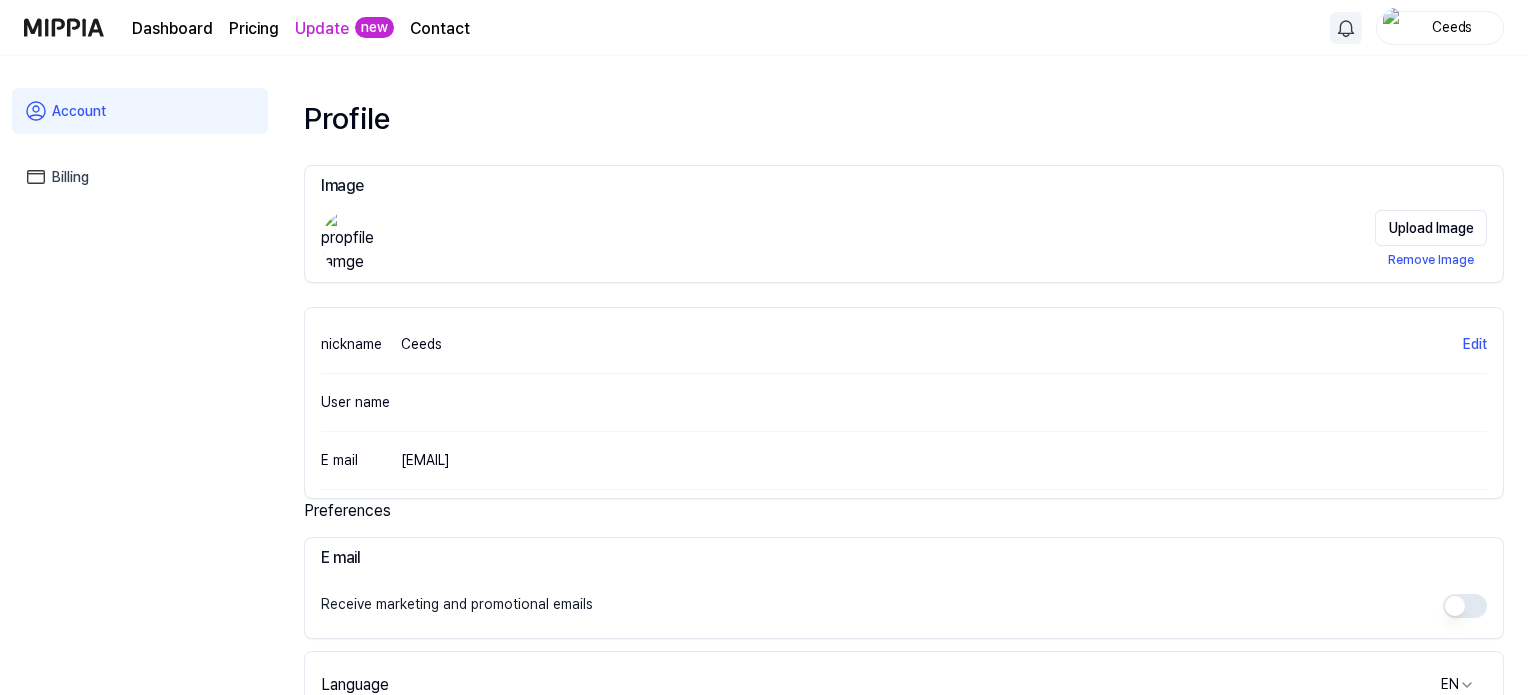 click on "Billing" at bounding box center (140, 177) 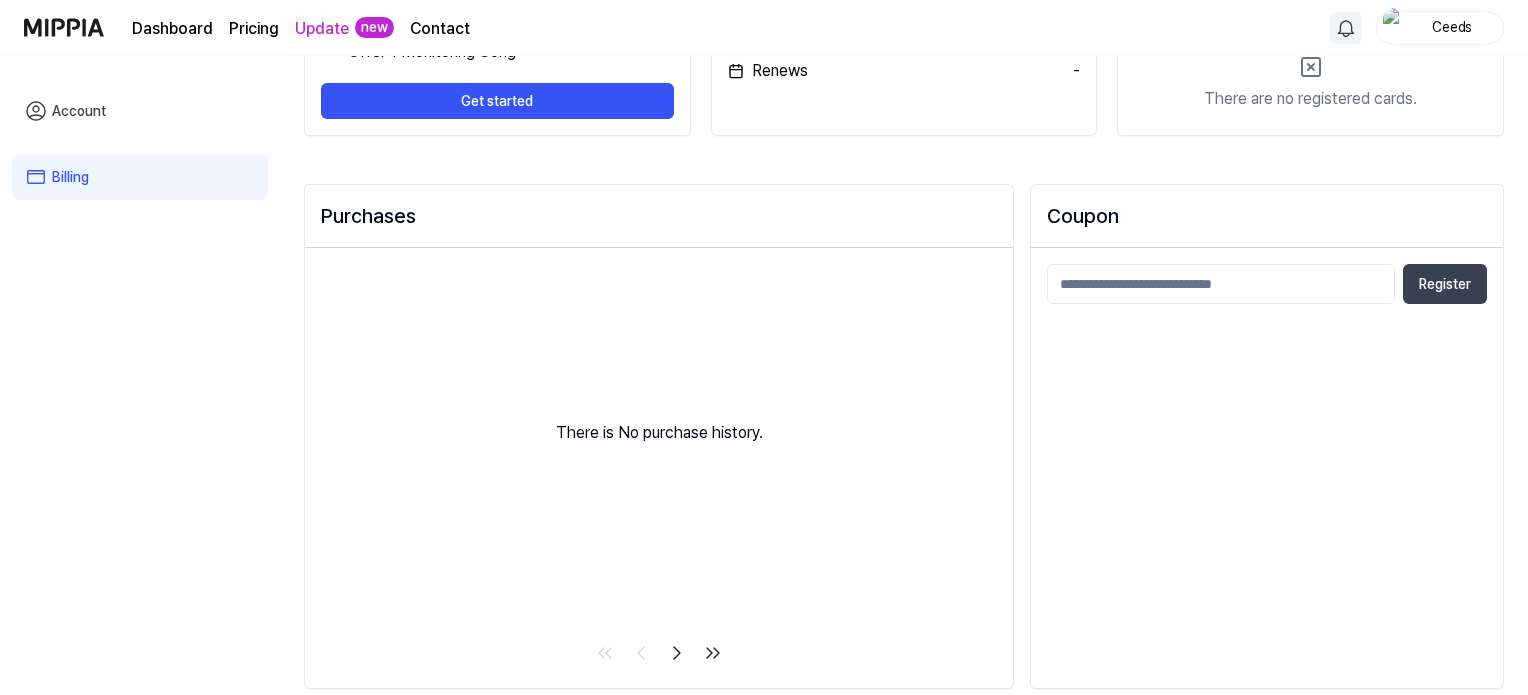 scroll, scrollTop: 256, scrollLeft: 0, axis: vertical 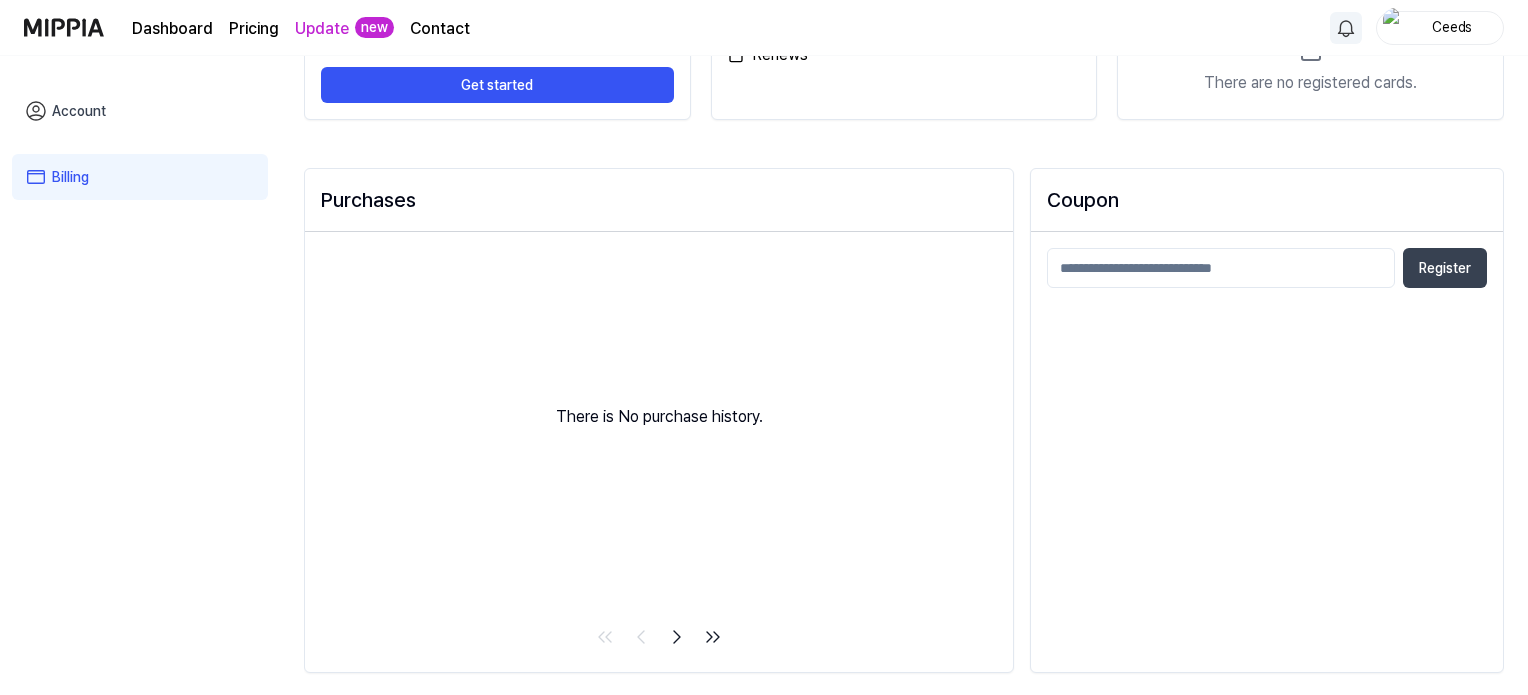 click on "Account" at bounding box center (140, 111) 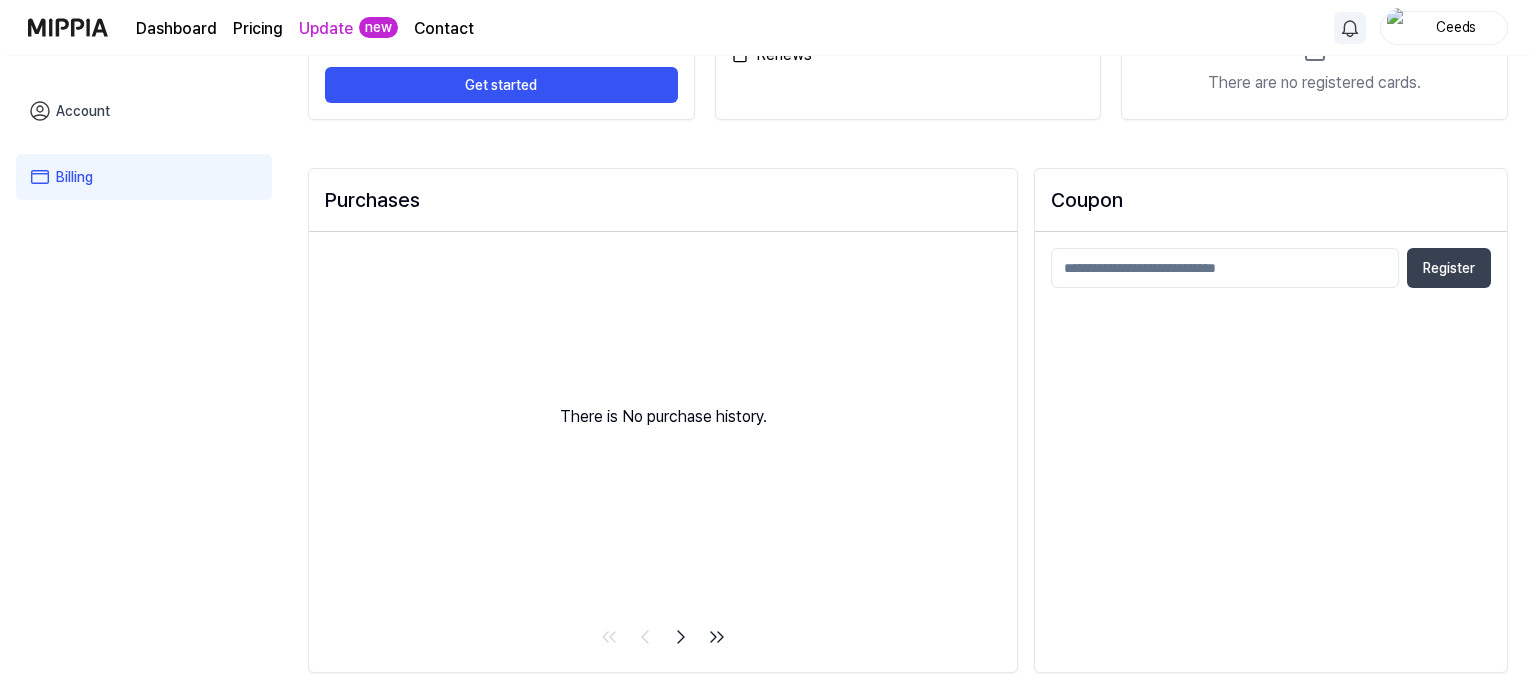 scroll, scrollTop: 0, scrollLeft: 0, axis: both 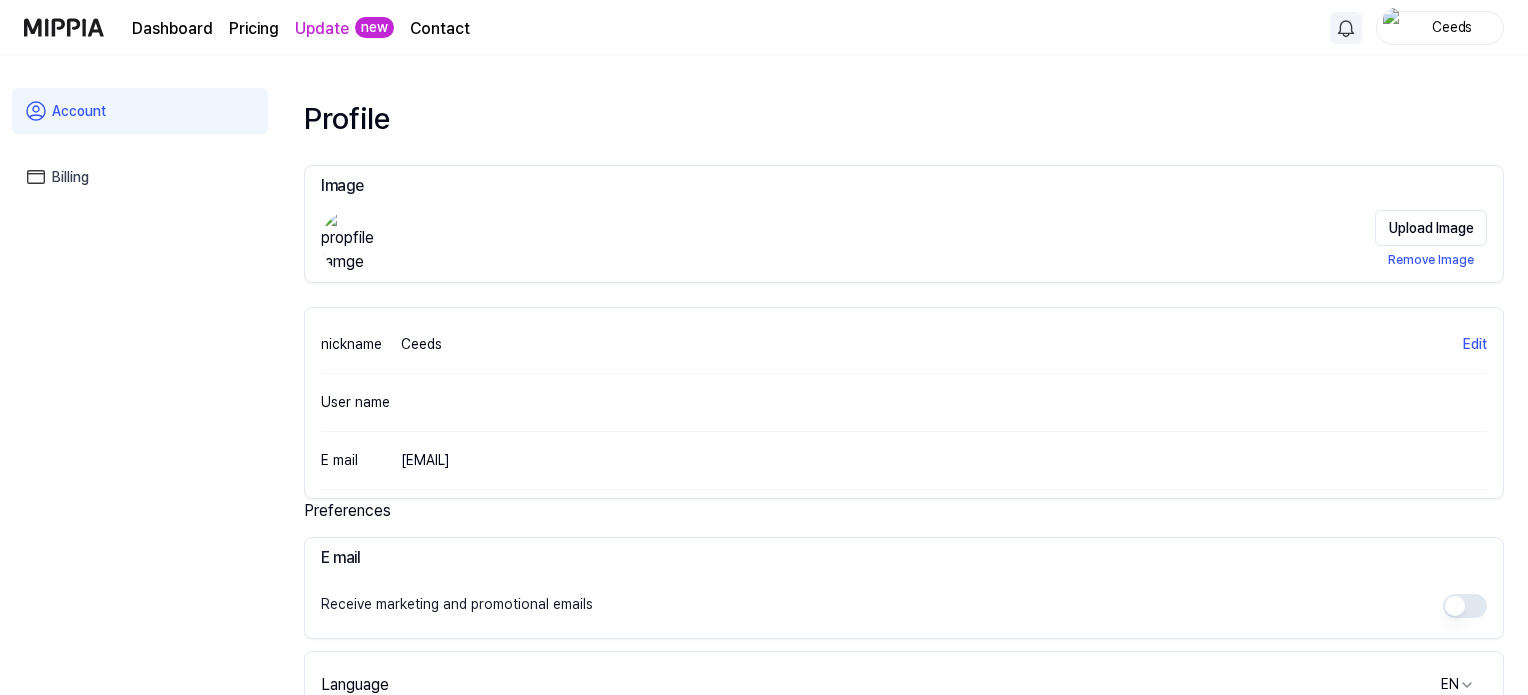 click on "Dashboard" at bounding box center [172, 29] 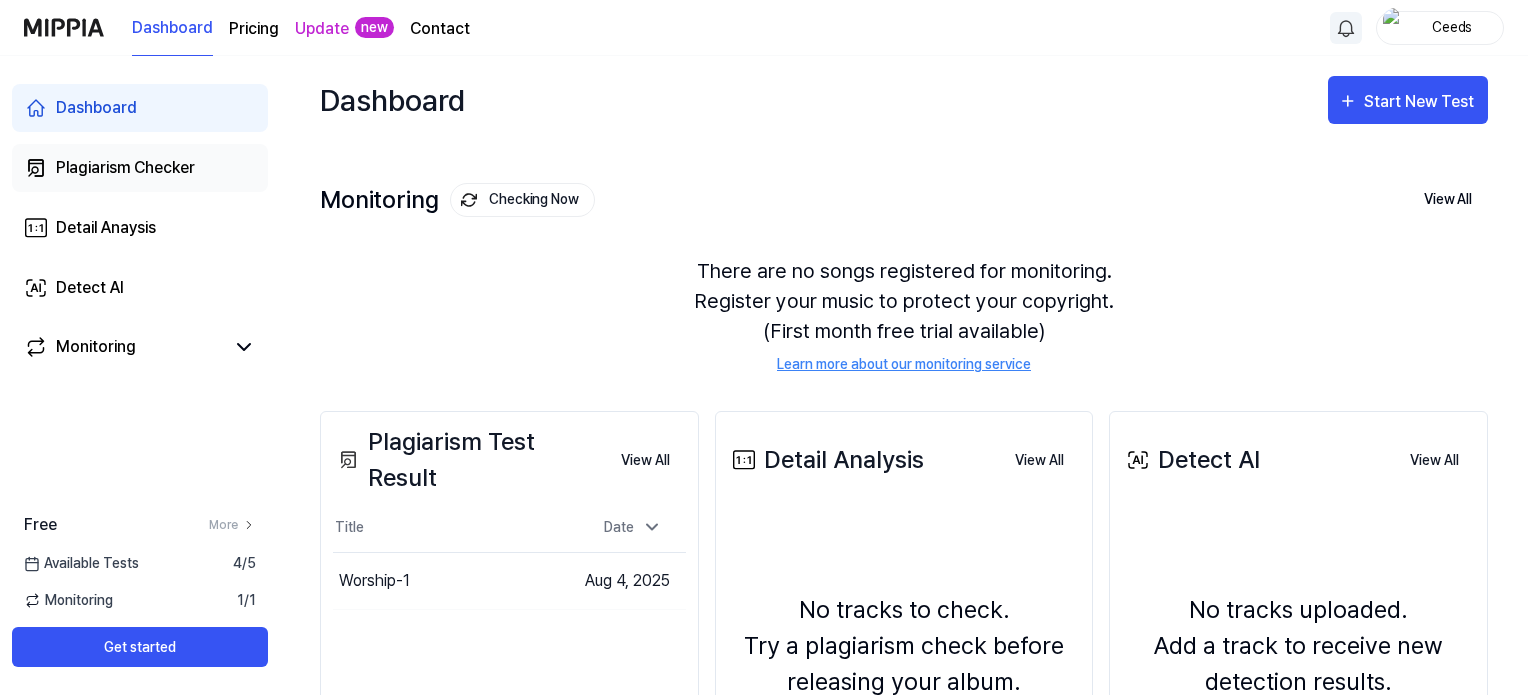 click on "Plagiarism Checker" at bounding box center [125, 168] 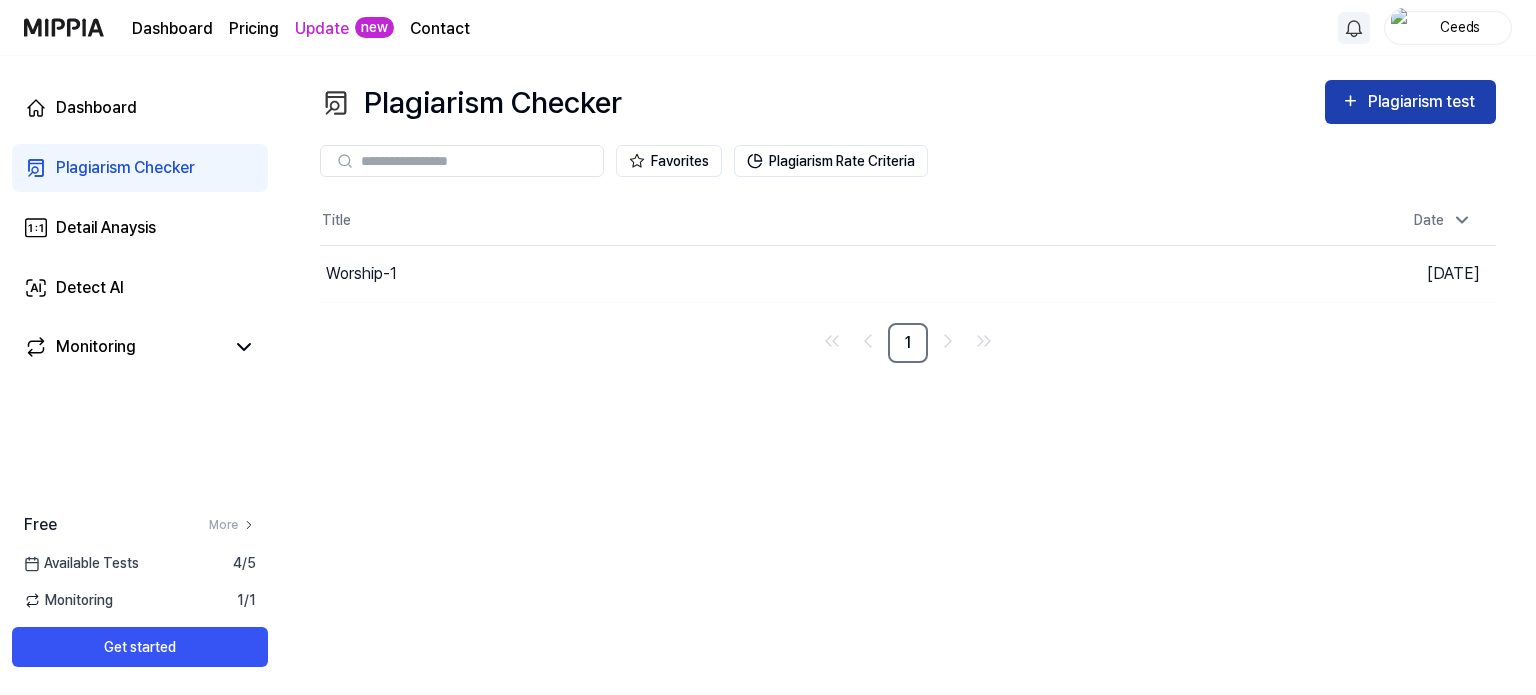 click on "Plagiarism test" at bounding box center [1410, 102] 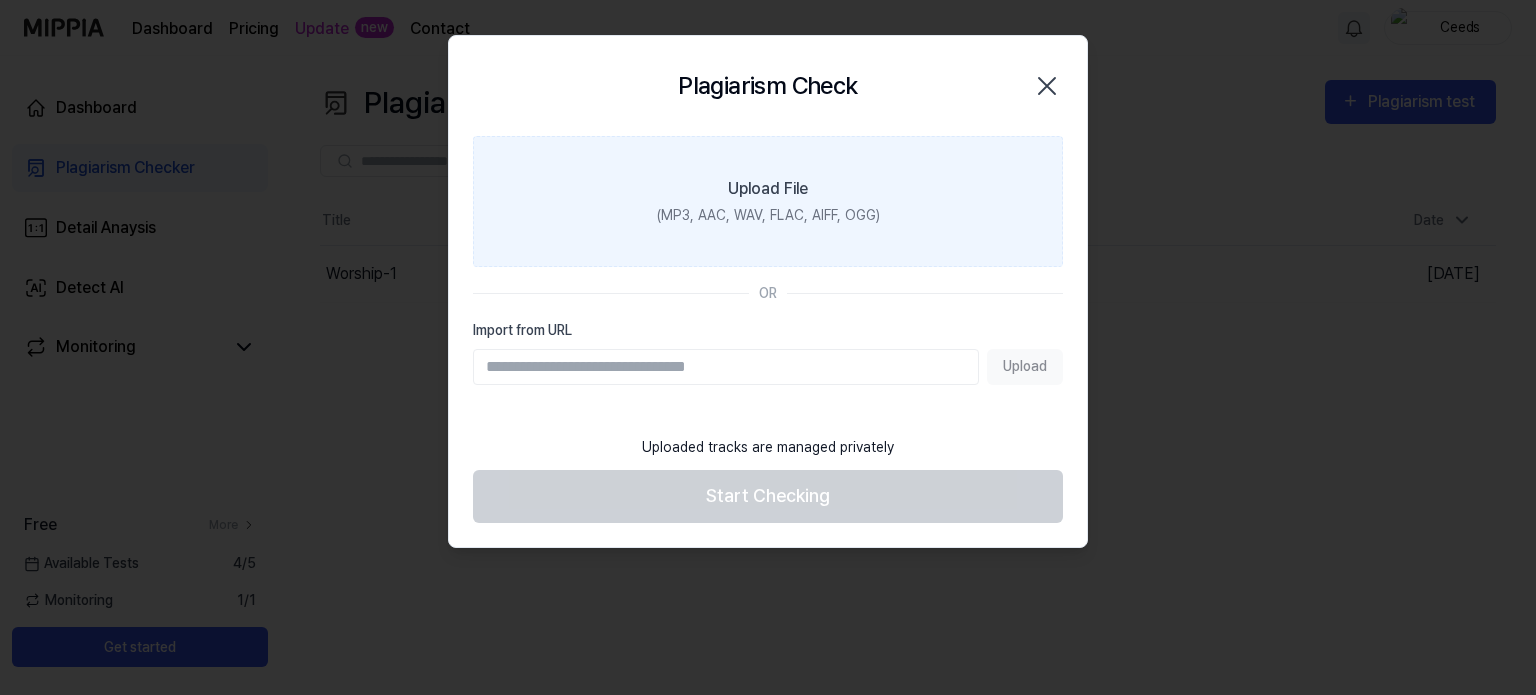 click on "Upload File (MP3, AAC, WAV, FLAC, AIFF, OGG)" at bounding box center [768, 201] 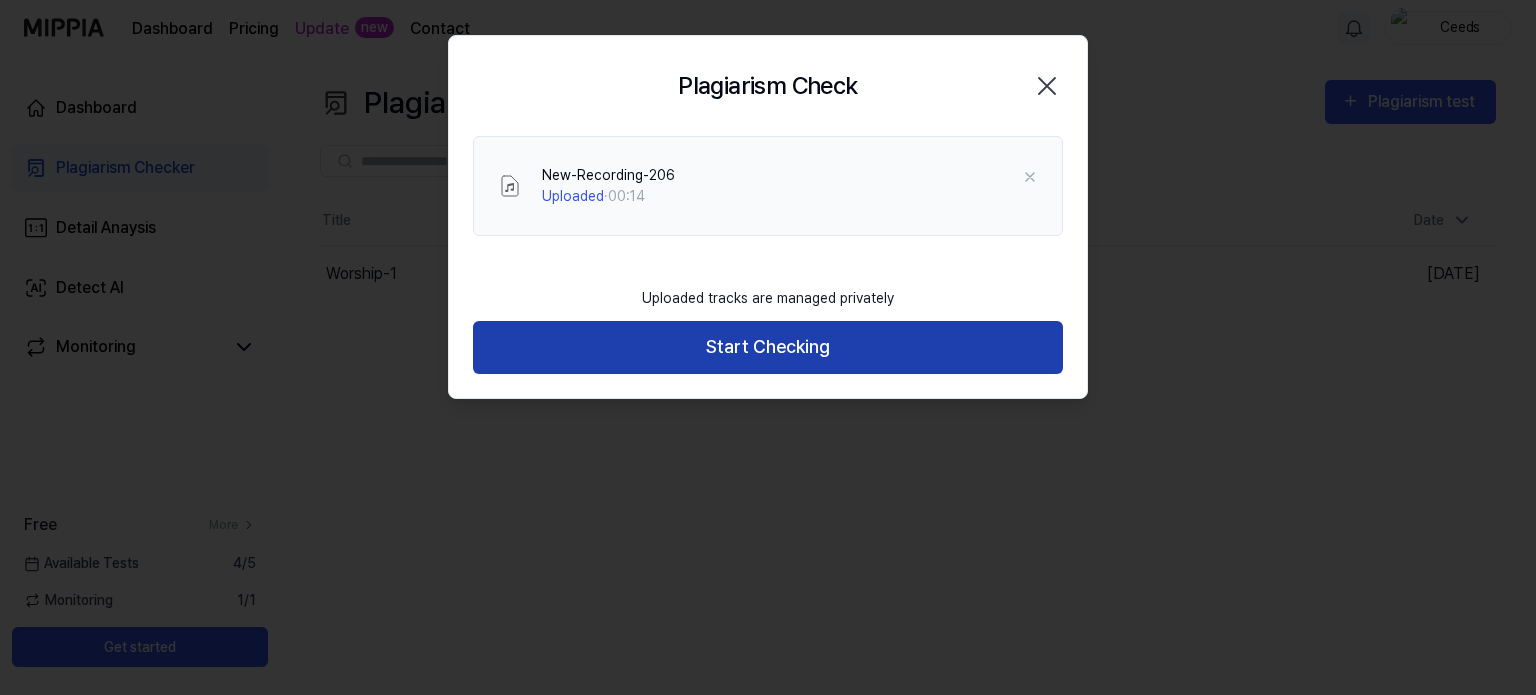 click on "Start Checking" at bounding box center (768, 347) 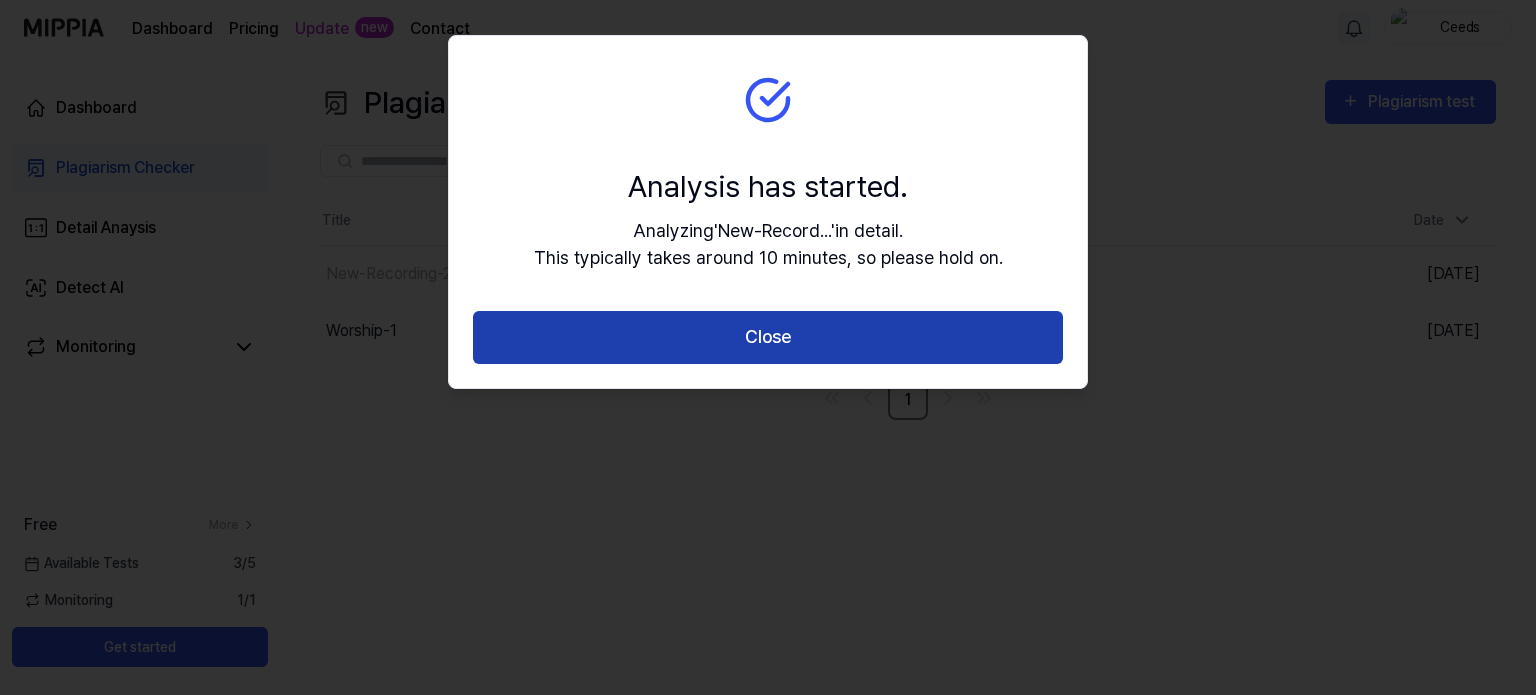 click on "Close" at bounding box center (768, 337) 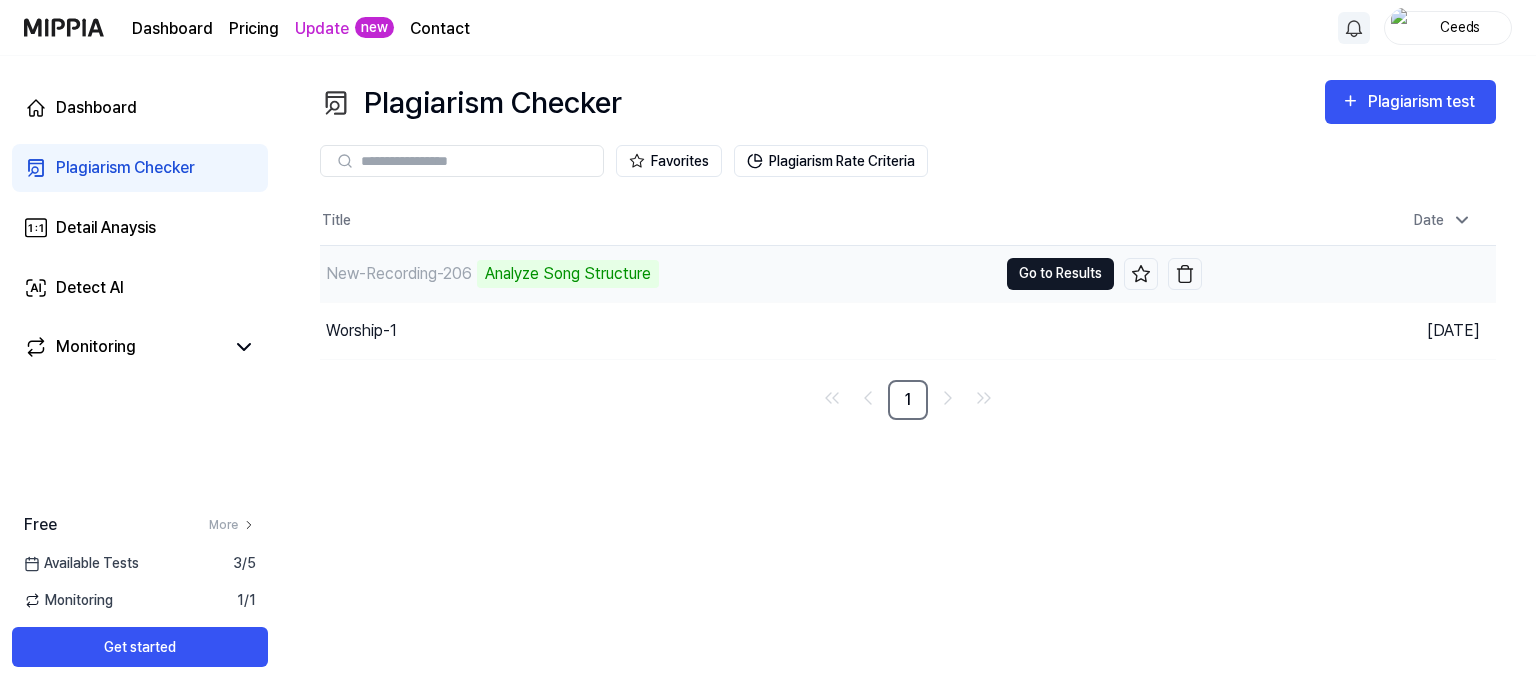click on "Go to Results" at bounding box center (1060, 274) 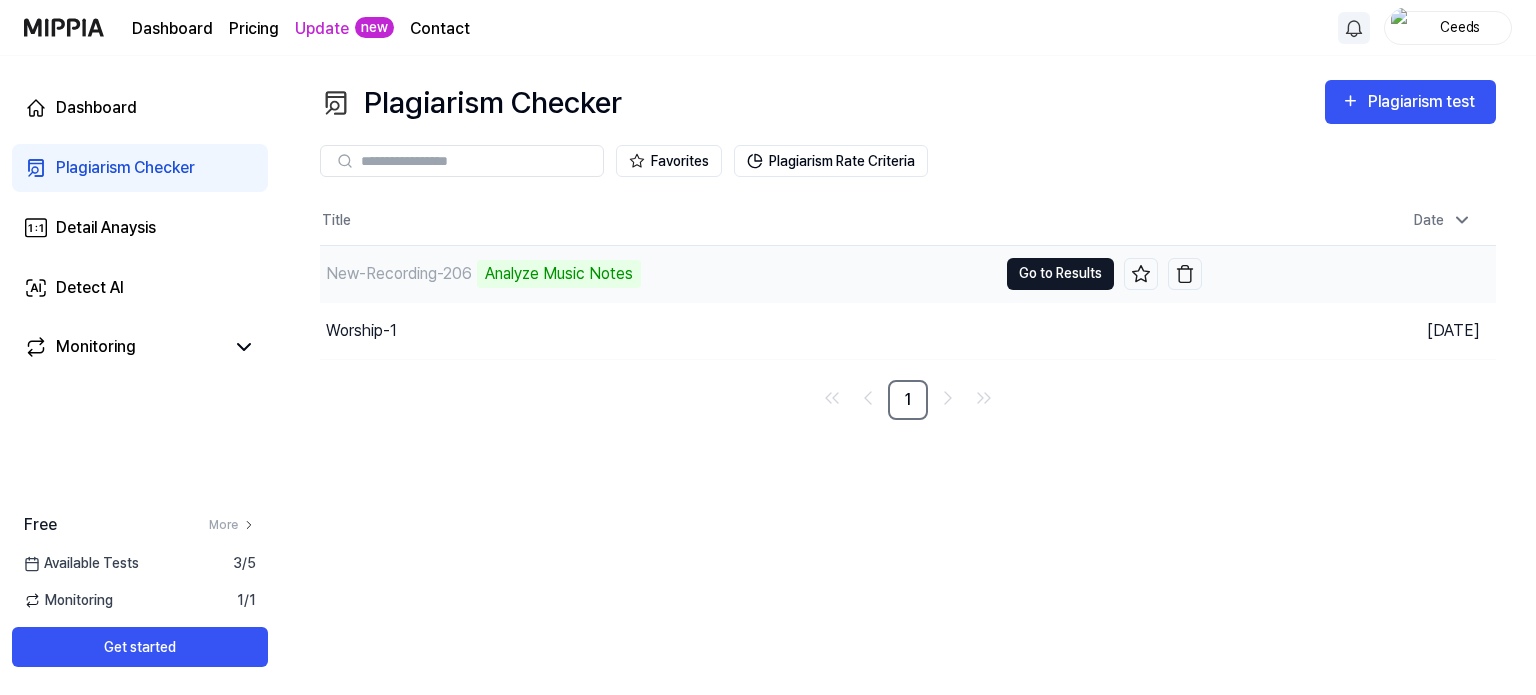click on "Go to Results" at bounding box center (1060, 274) 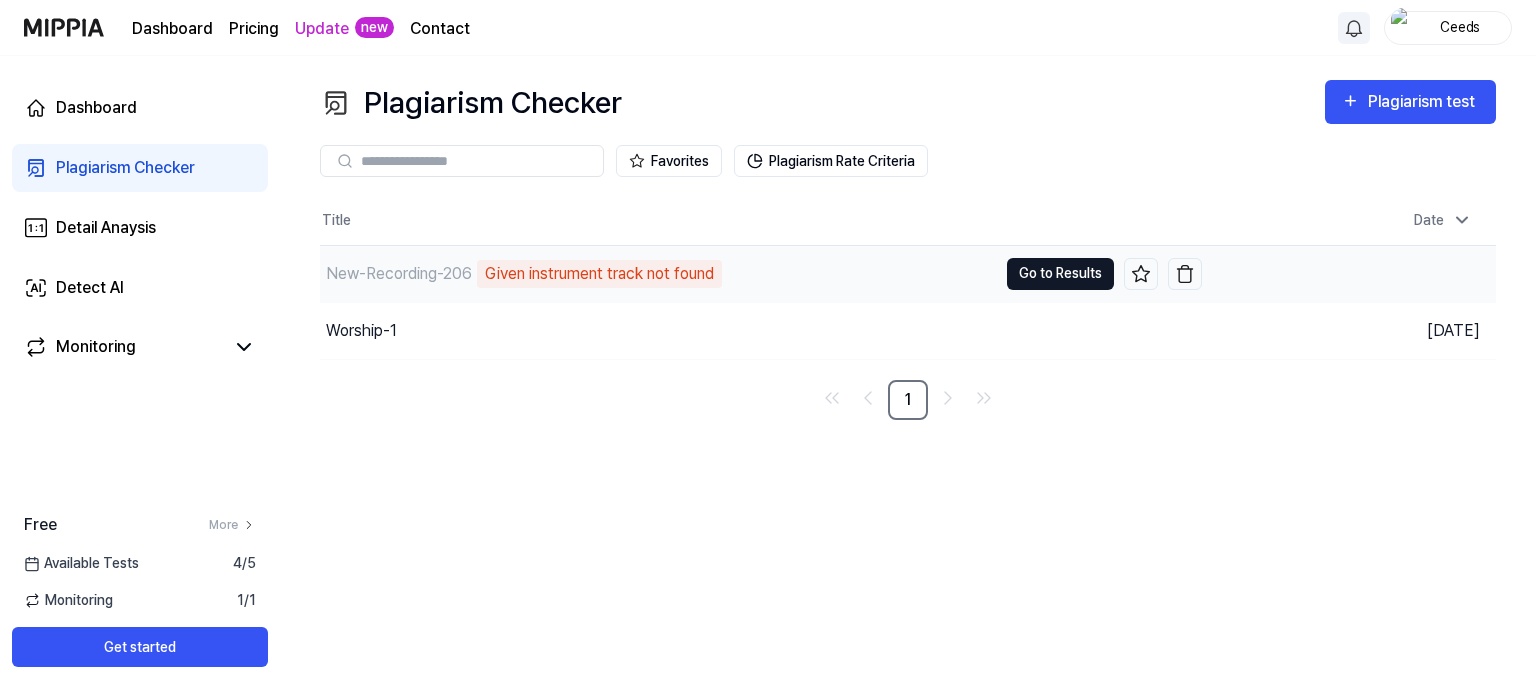 click on "Go to Results" at bounding box center (1060, 274) 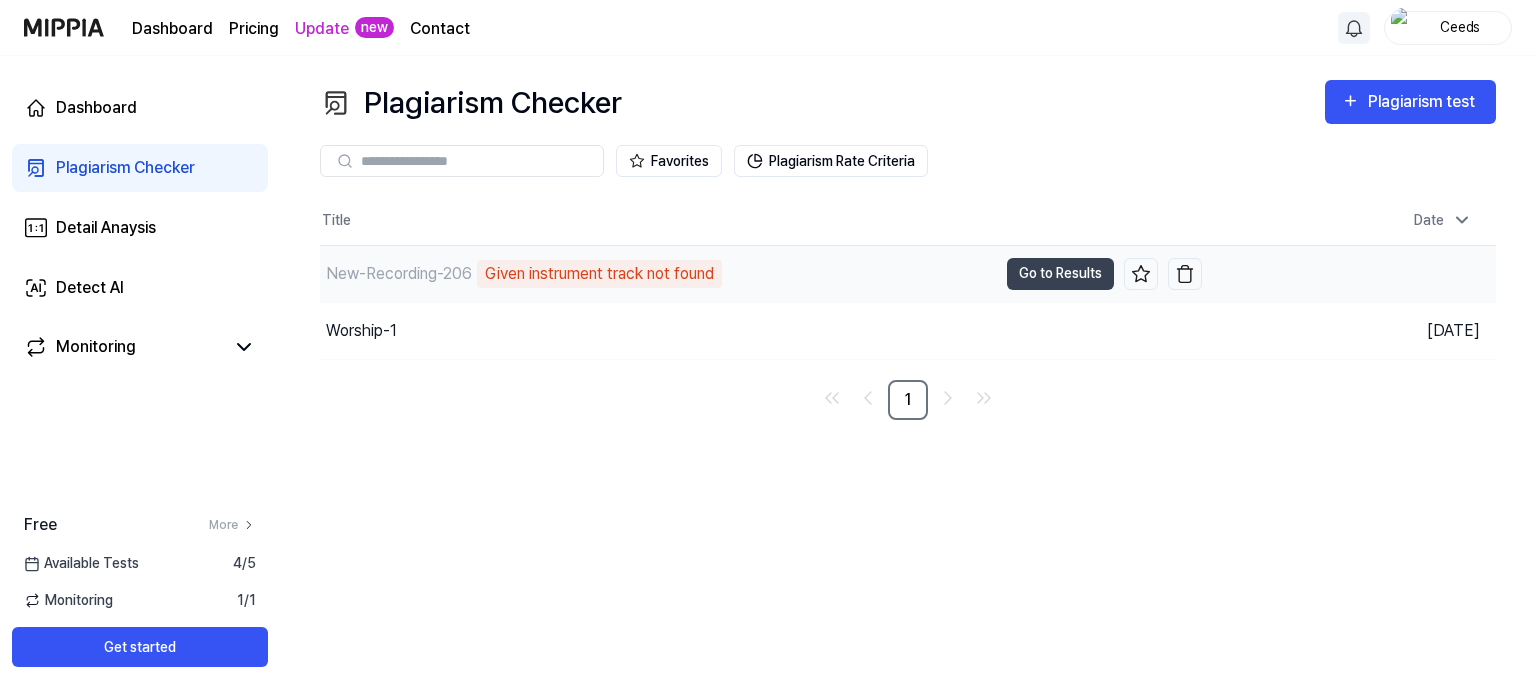click on "Given instrument track not found" at bounding box center [599, 274] 